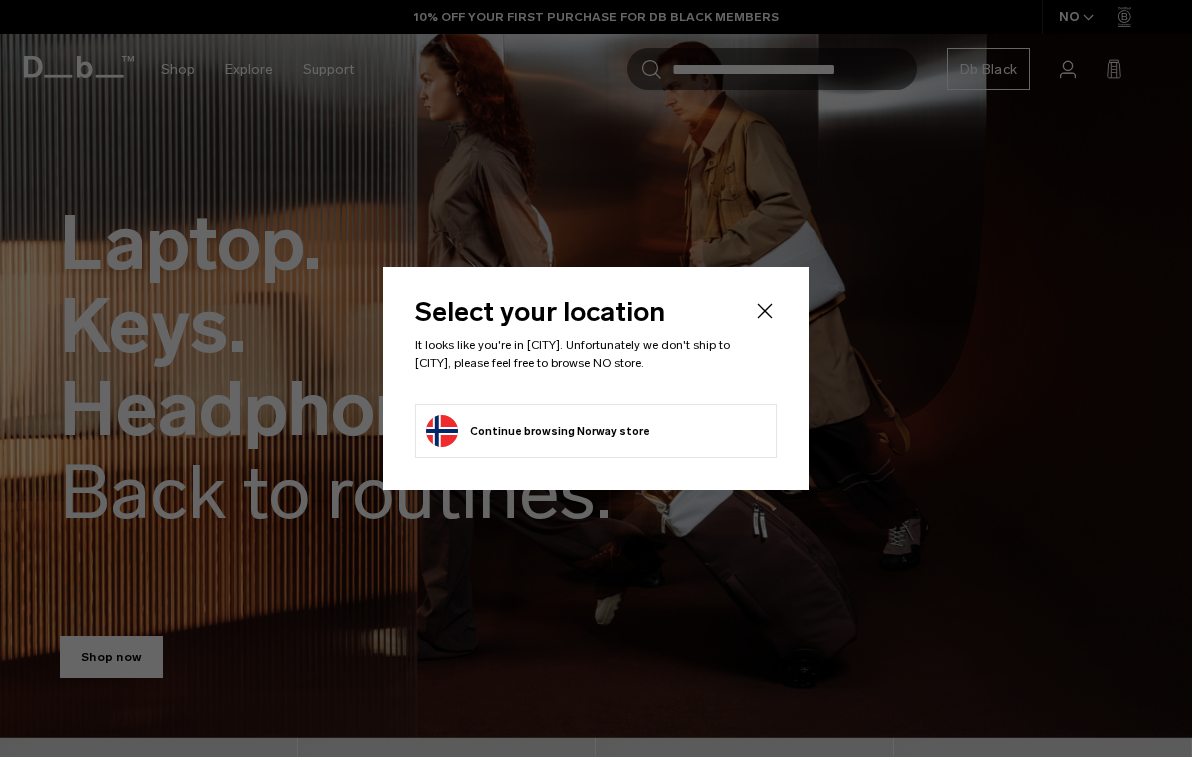 scroll, scrollTop: 0, scrollLeft: 0, axis: both 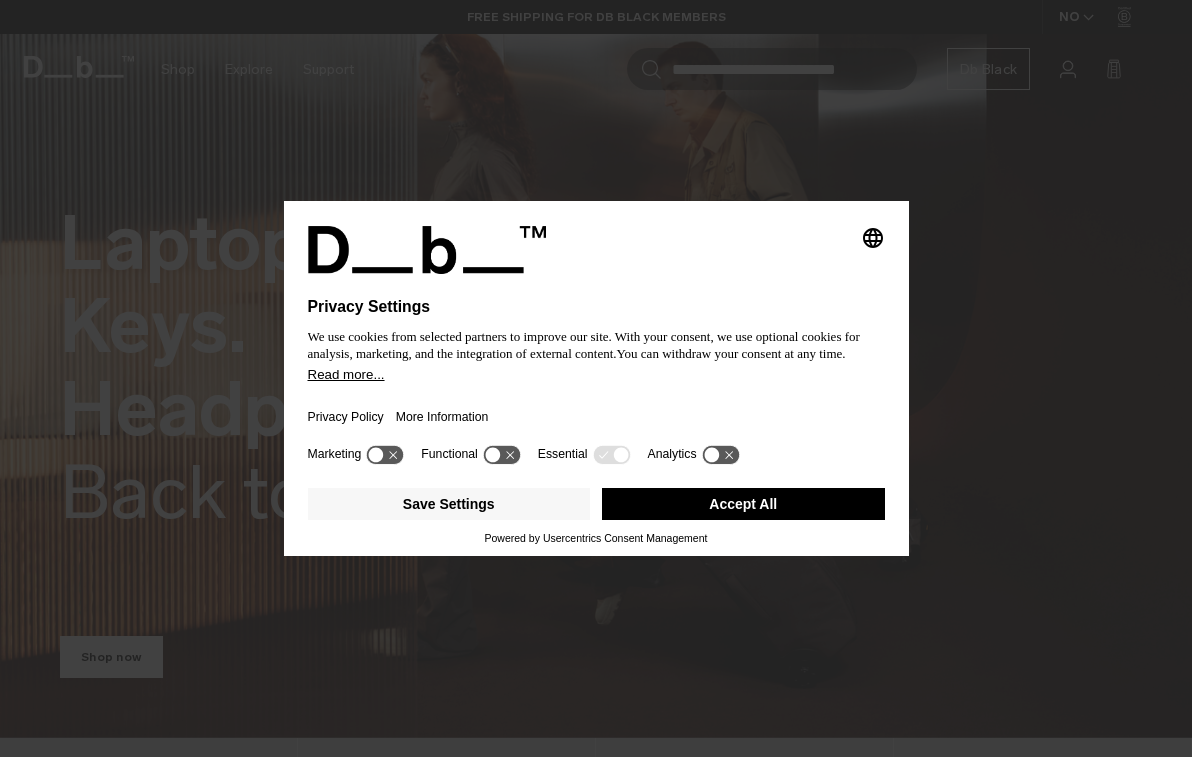 click on "Accept All" at bounding box center [743, 504] 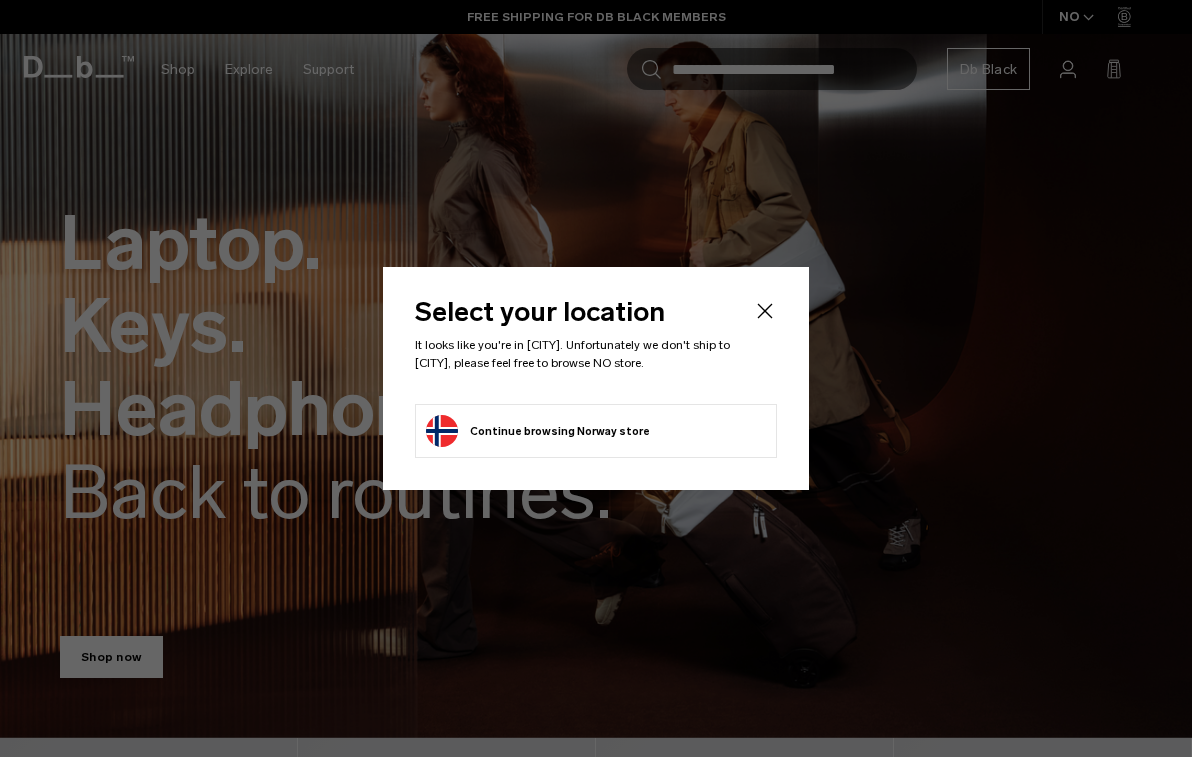 click on "Continue browsing Norway store
Continue shopping in Norway" 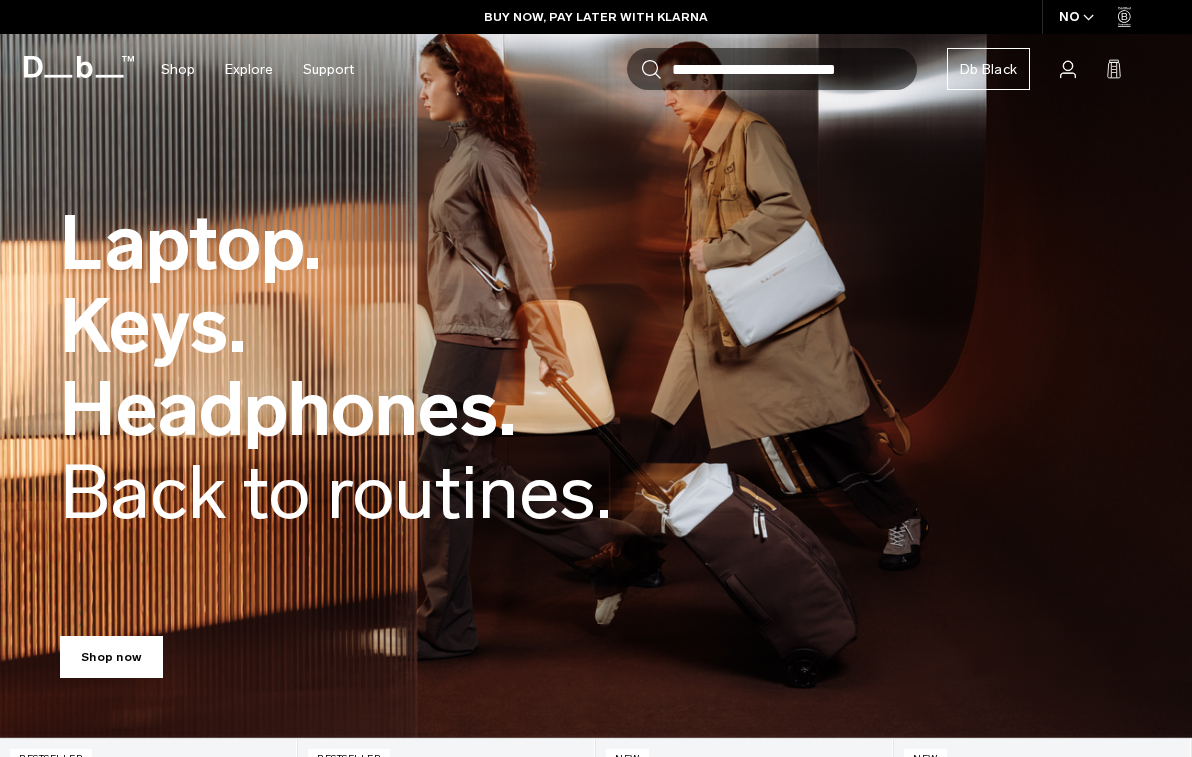 scroll, scrollTop: 10, scrollLeft: 0, axis: vertical 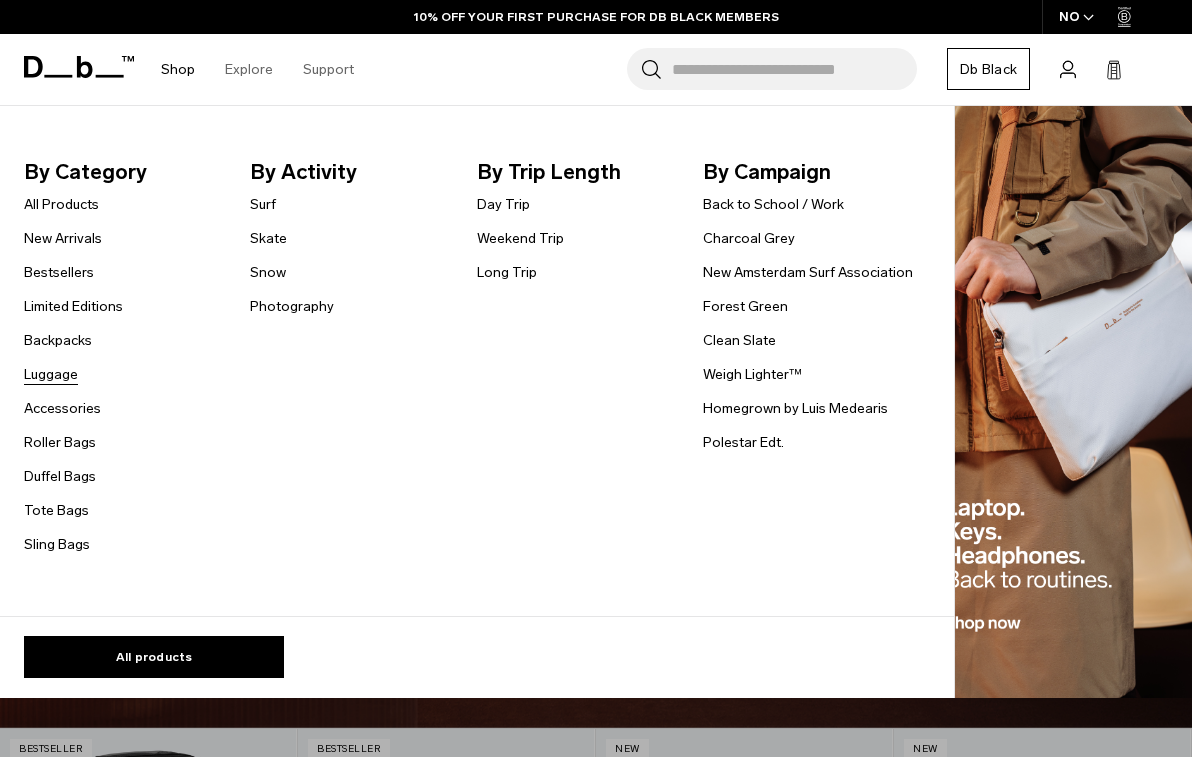click on "Luggage" at bounding box center [51, 374] 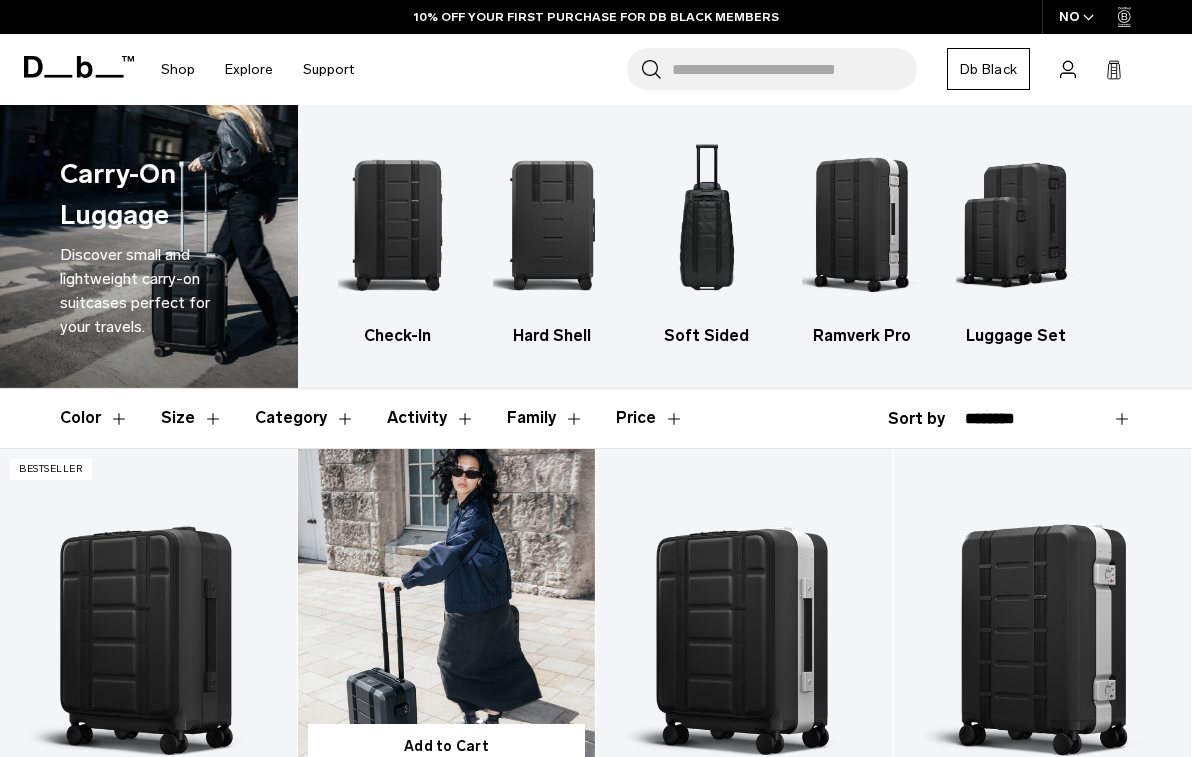 scroll, scrollTop: 0, scrollLeft: 0, axis: both 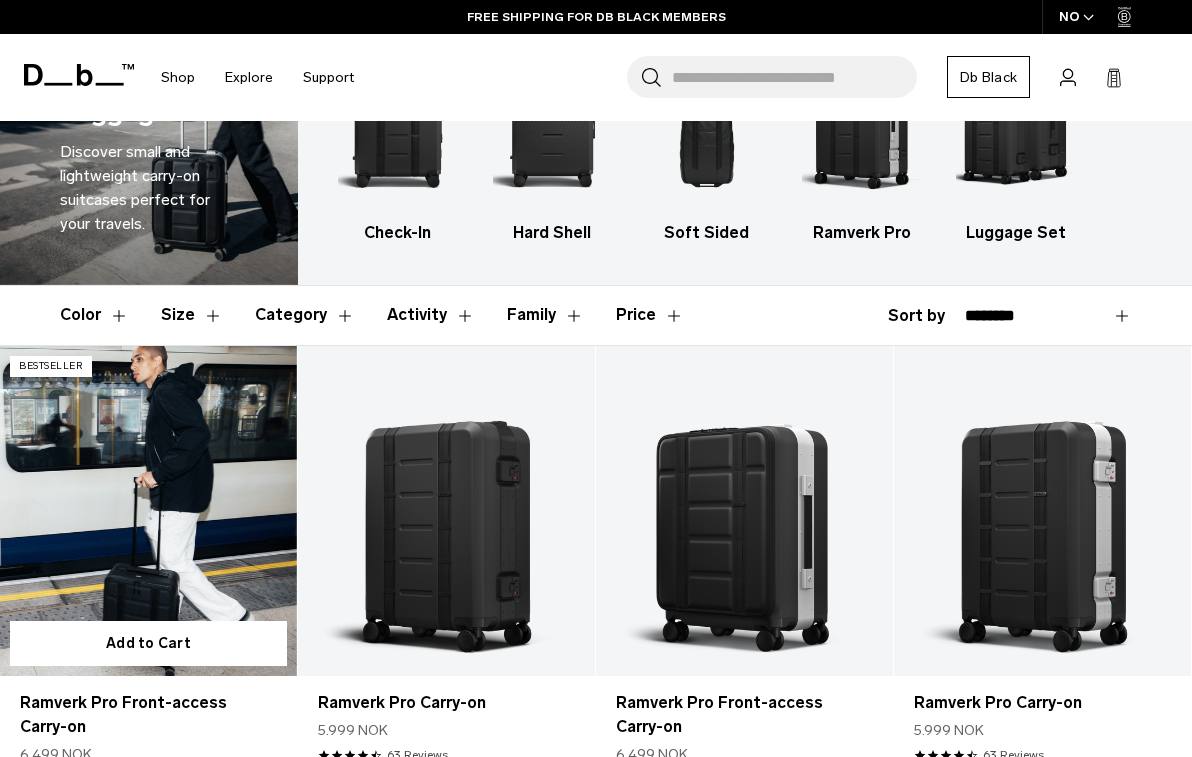 click at bounding box center (148, 511) 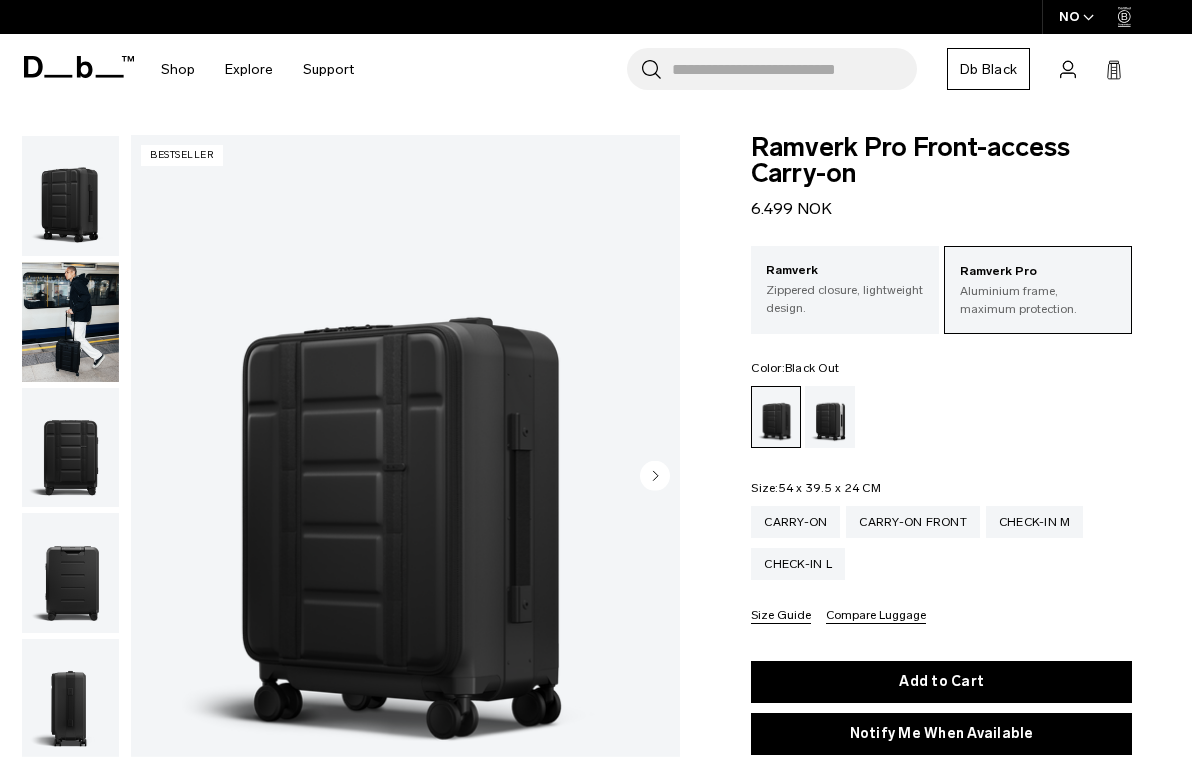 scroll, scrollTop: 0, scrollLeft: 0, axis: both 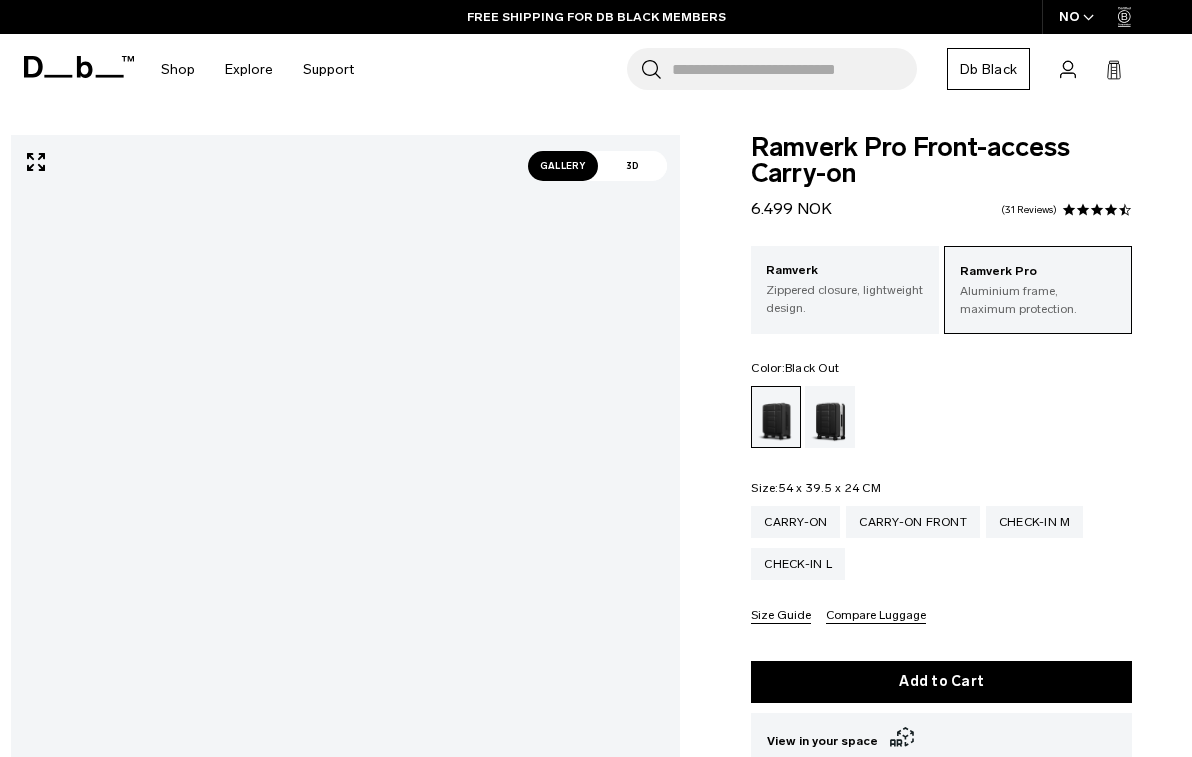 click on "Gallery" at bounding box center [563, 166] 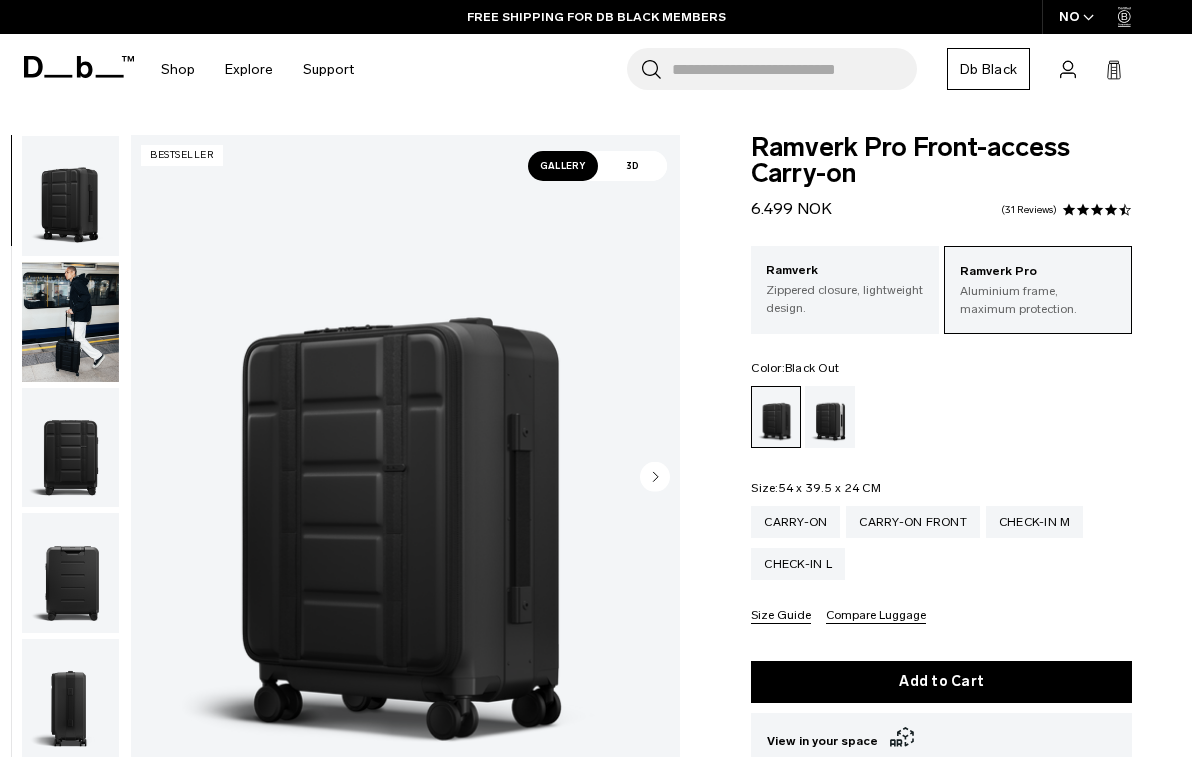 click 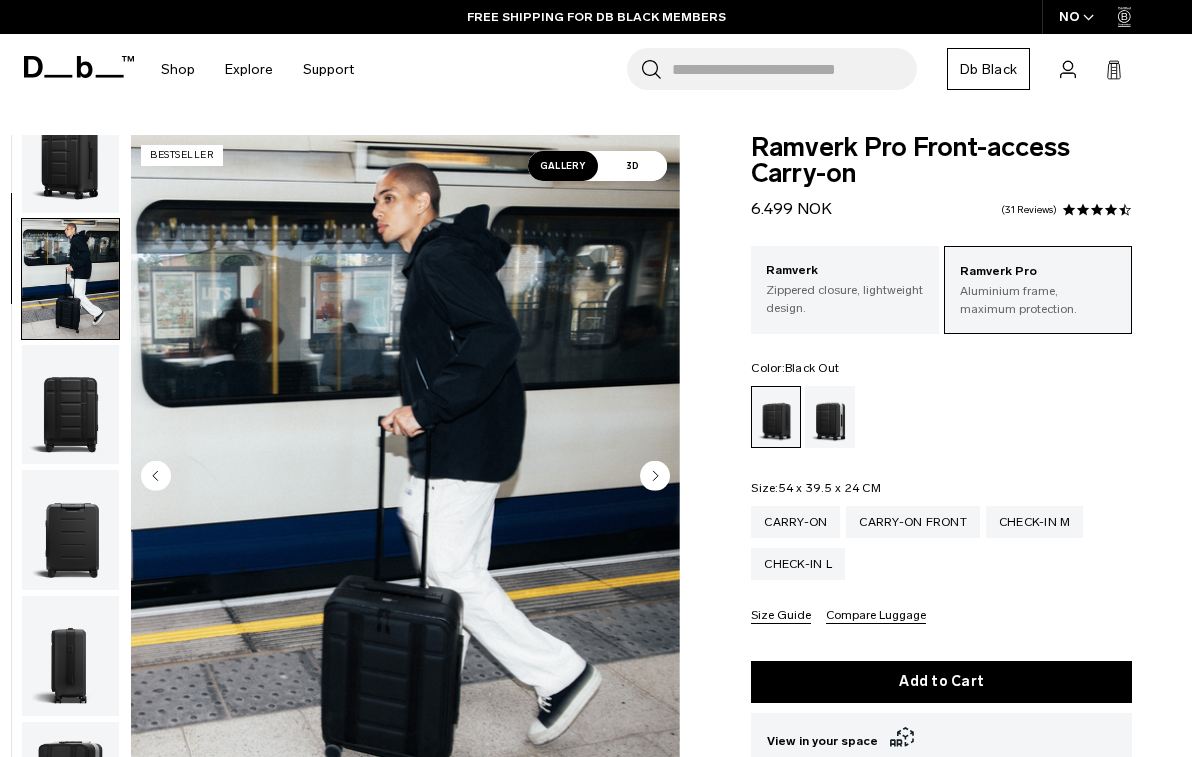 scroll, scrollTop: 127, scrollLeft: 0, axis: vertical 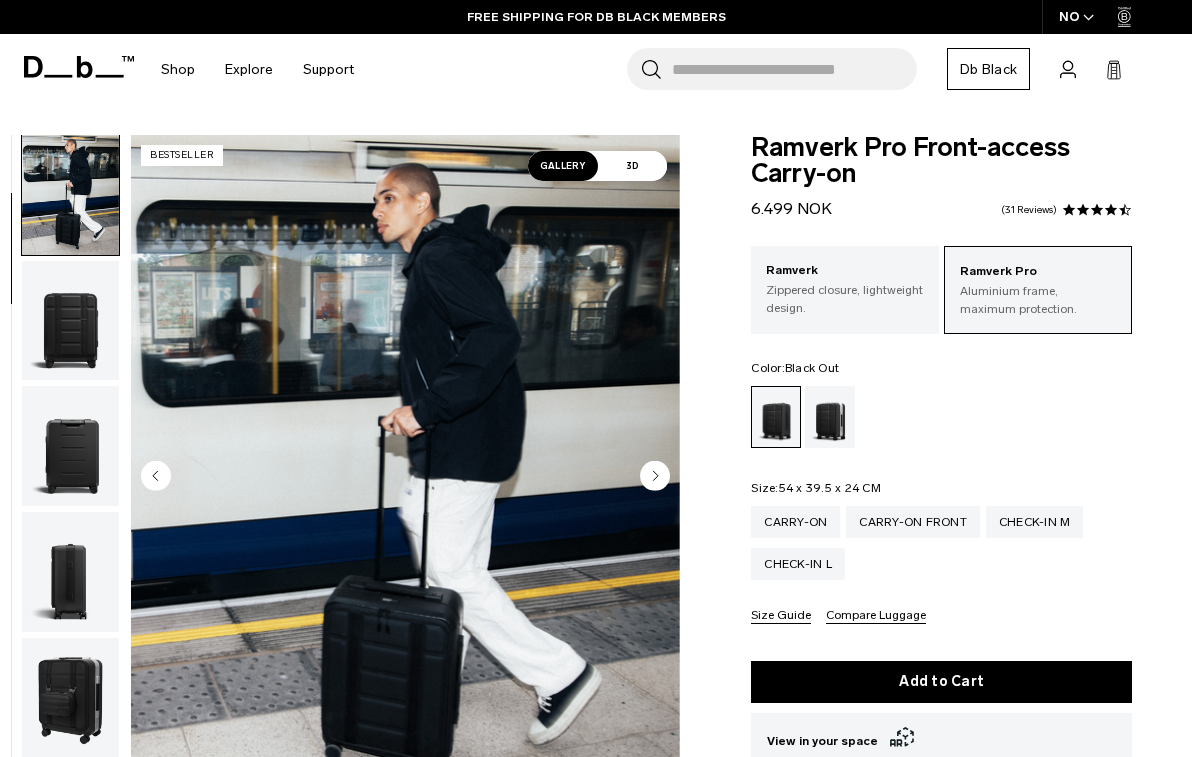 click 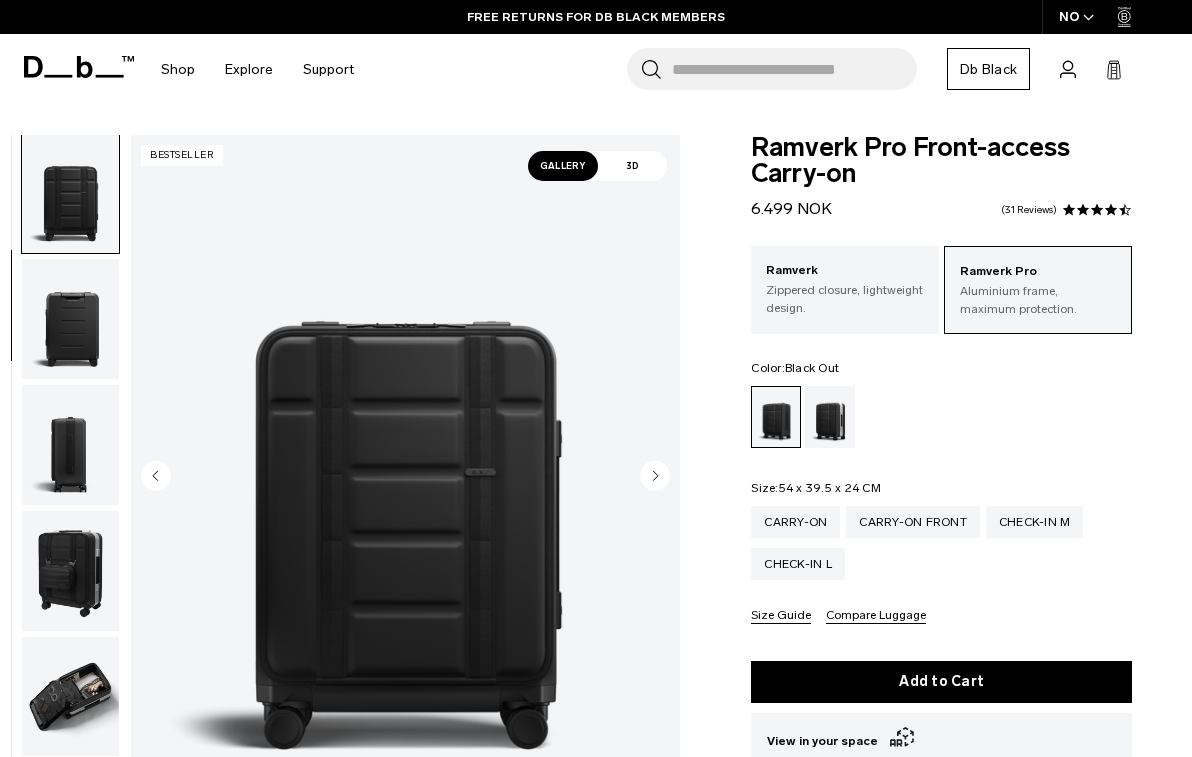 click 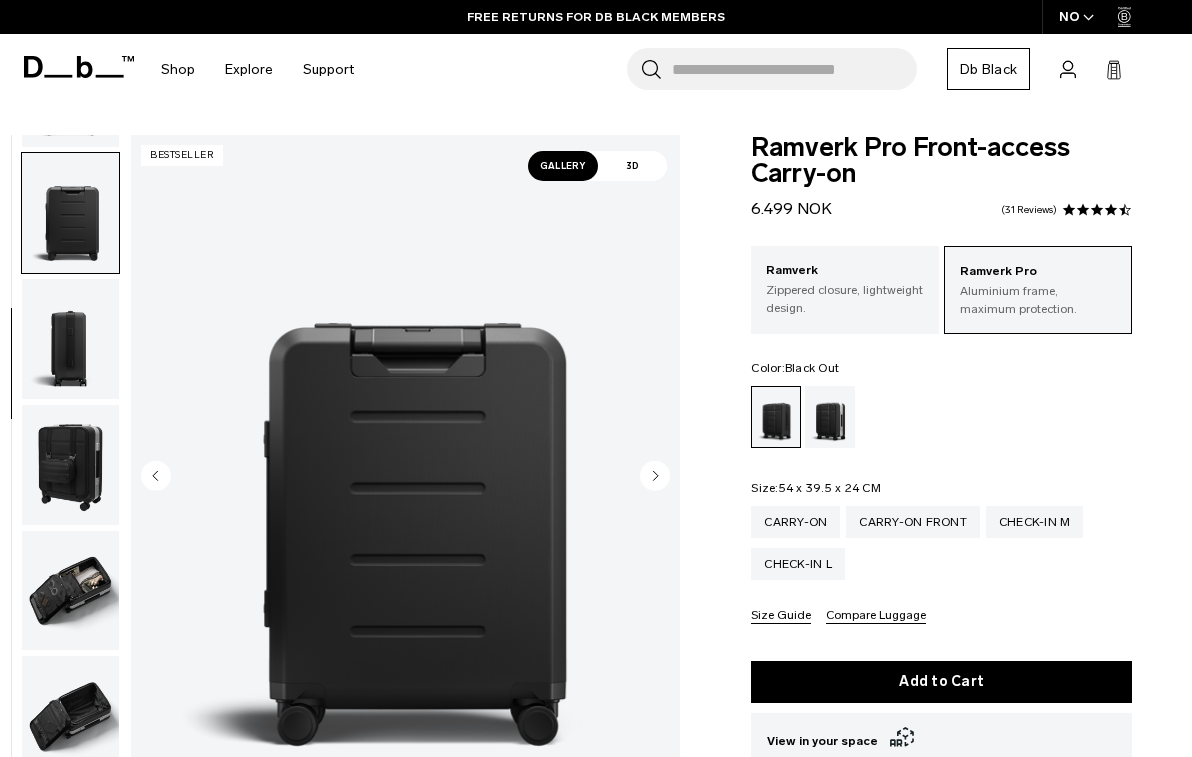 scroll, scrollTop: 382, scrollLeft: 0, axis: vertical 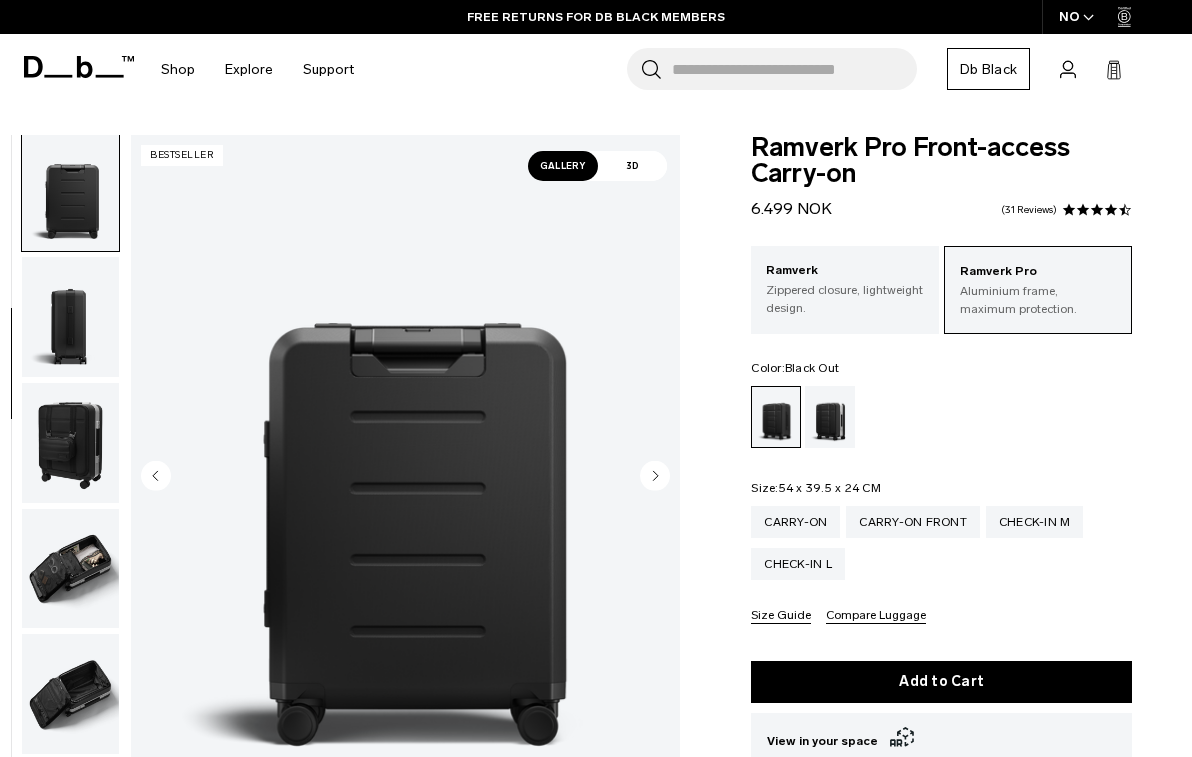 click 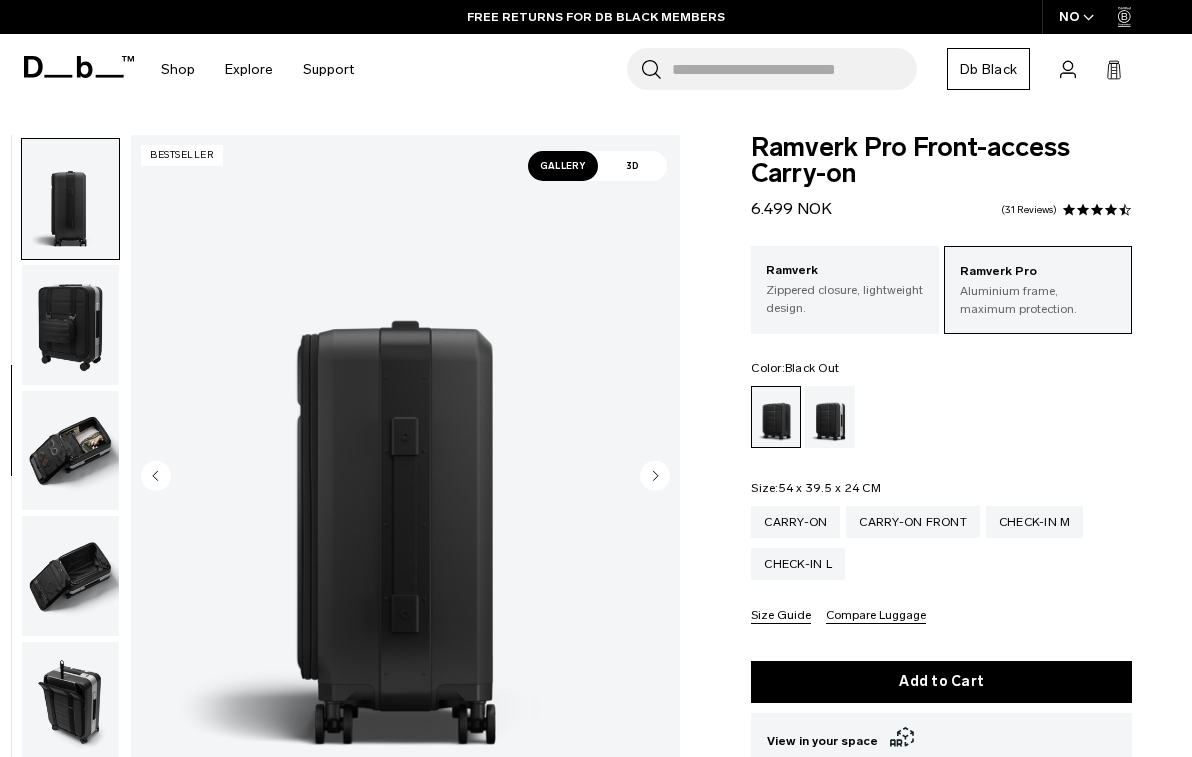 scroll, scrollTop: 509, scrollLeft: 0, axis: vertical 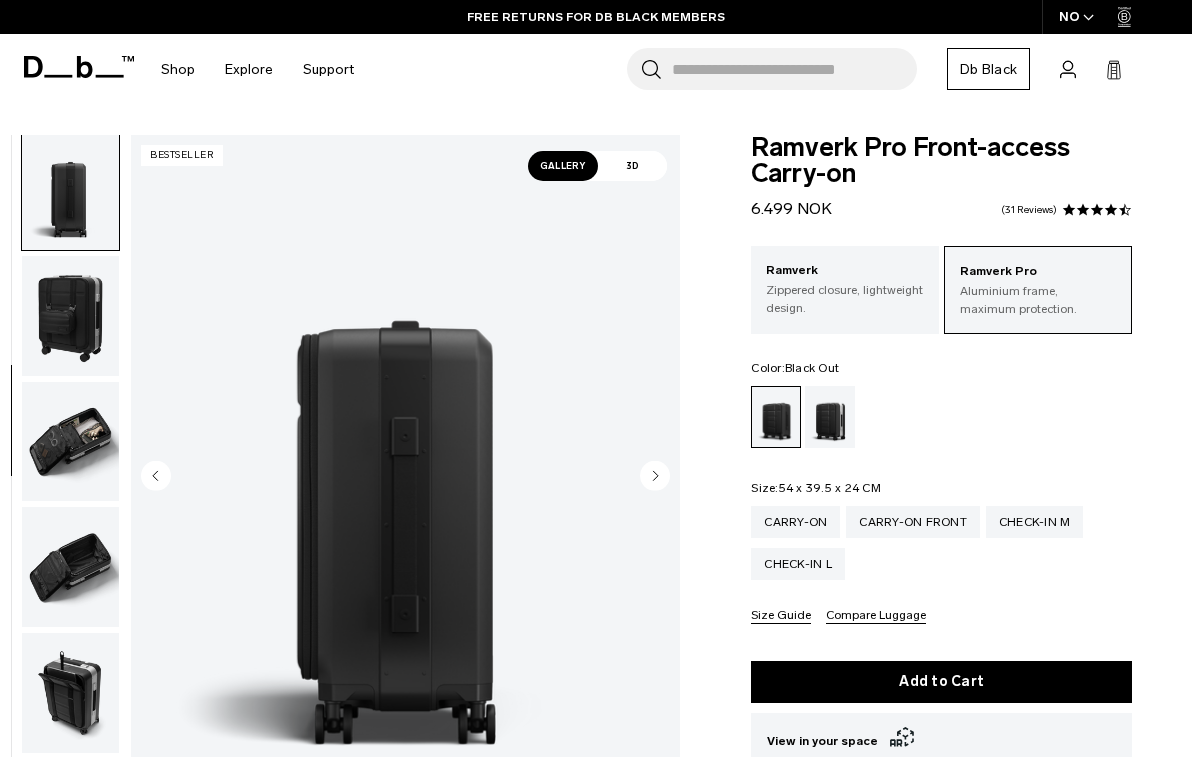 click 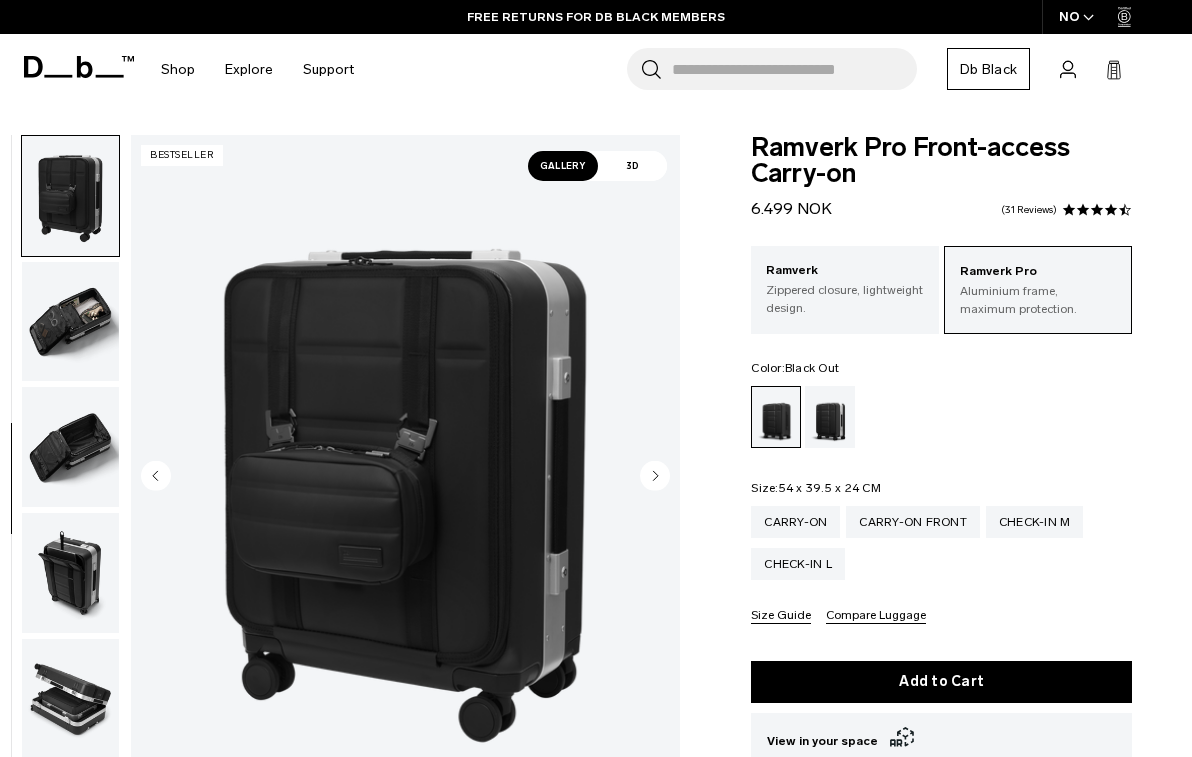 scroll, scrollTop: 636, scrollLeft: 0, axis: vertical 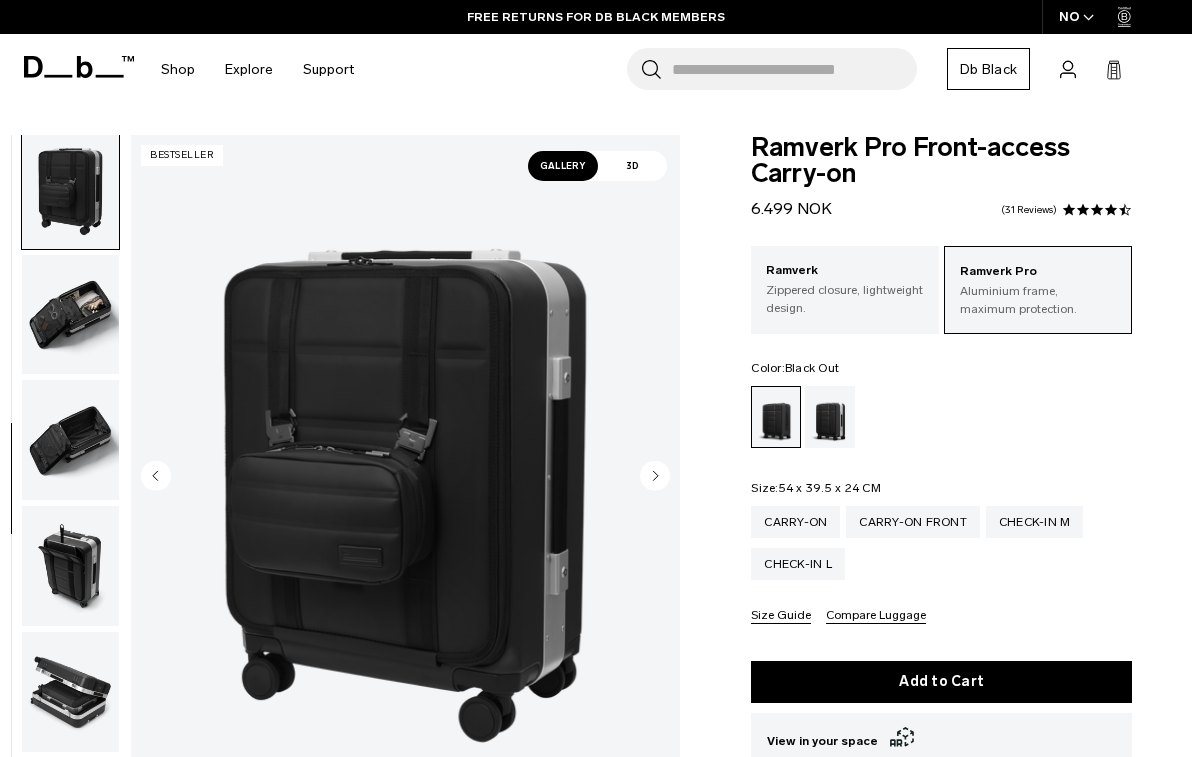 click 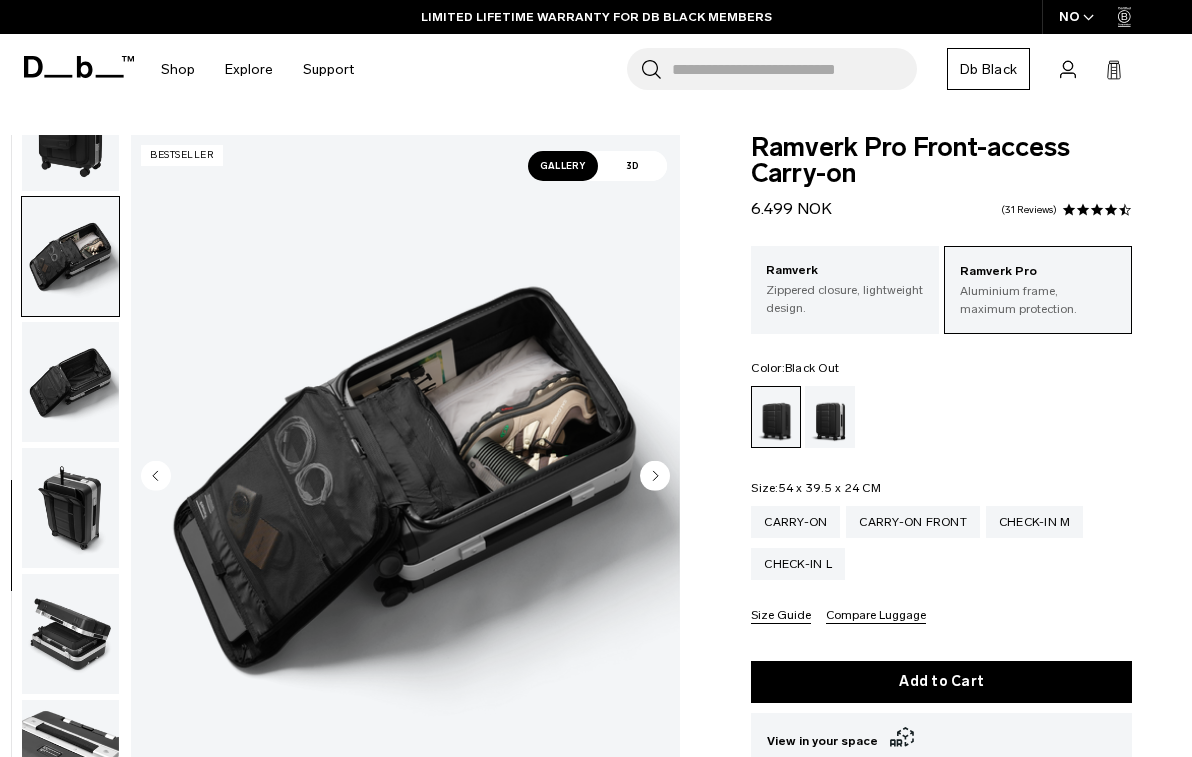 scroll, scrollTop: 710, scrollLeft: 0, axis: vertical 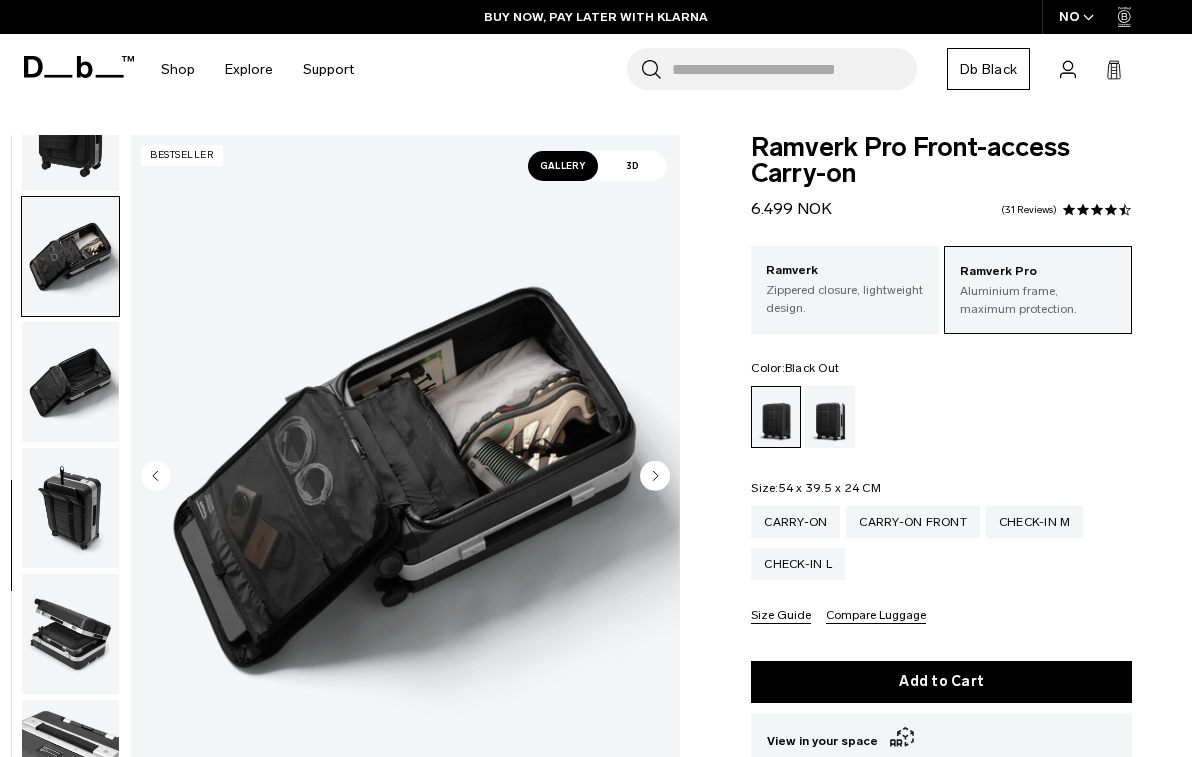 click 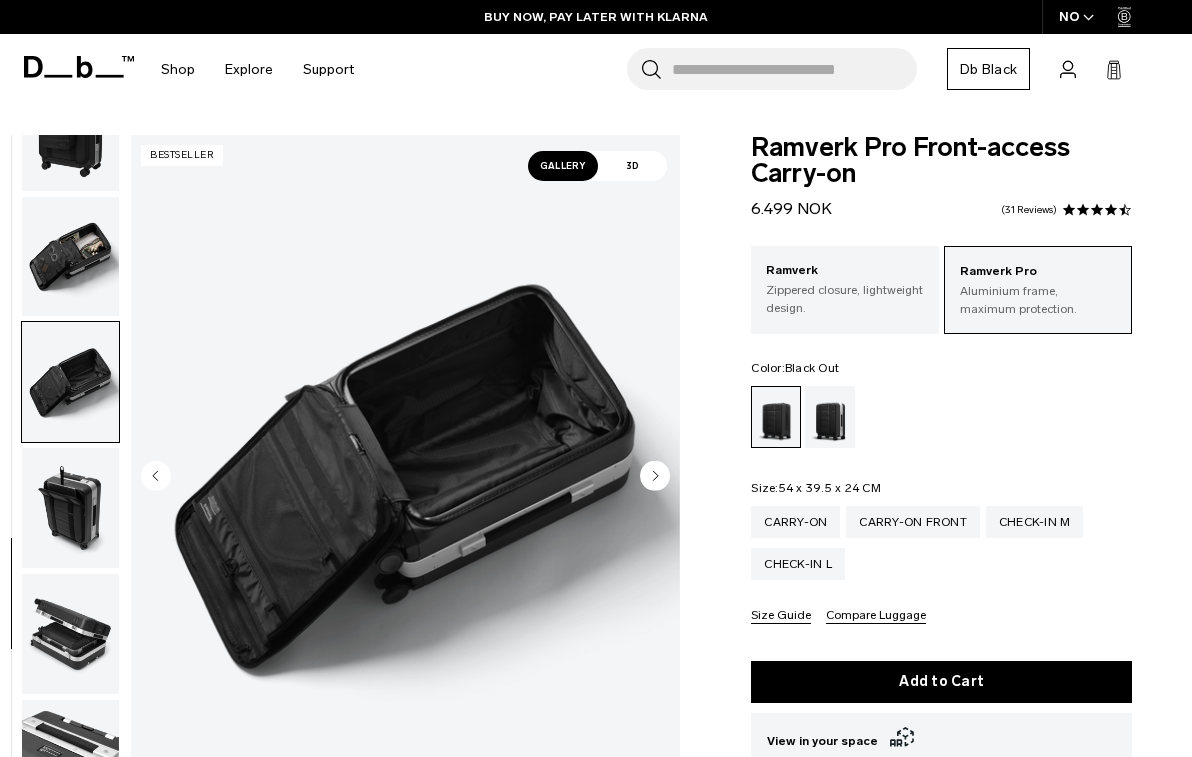 click 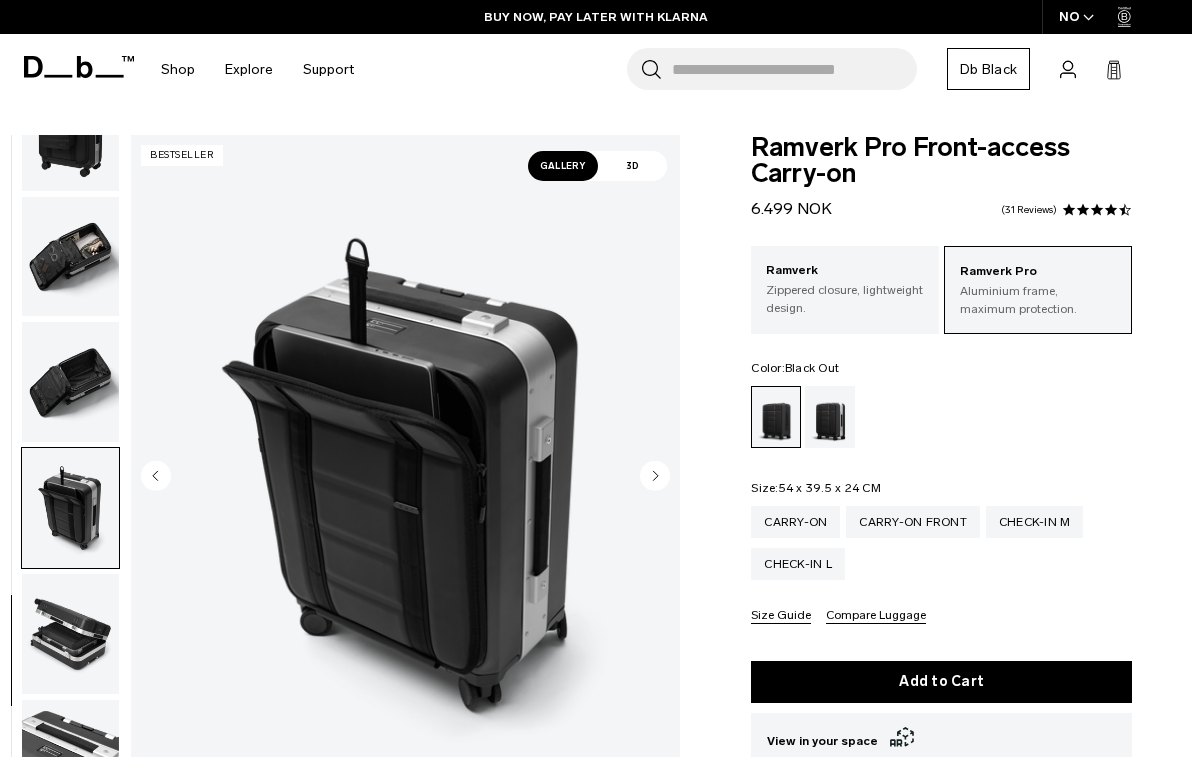 click 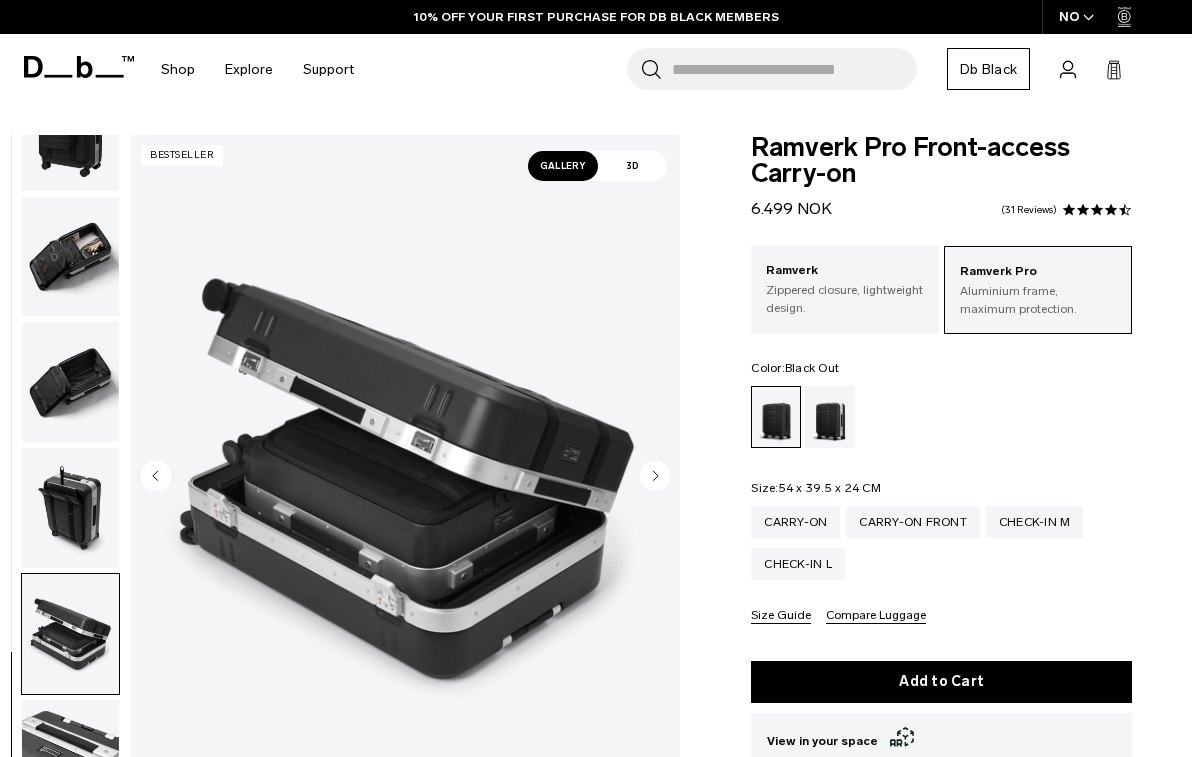 click 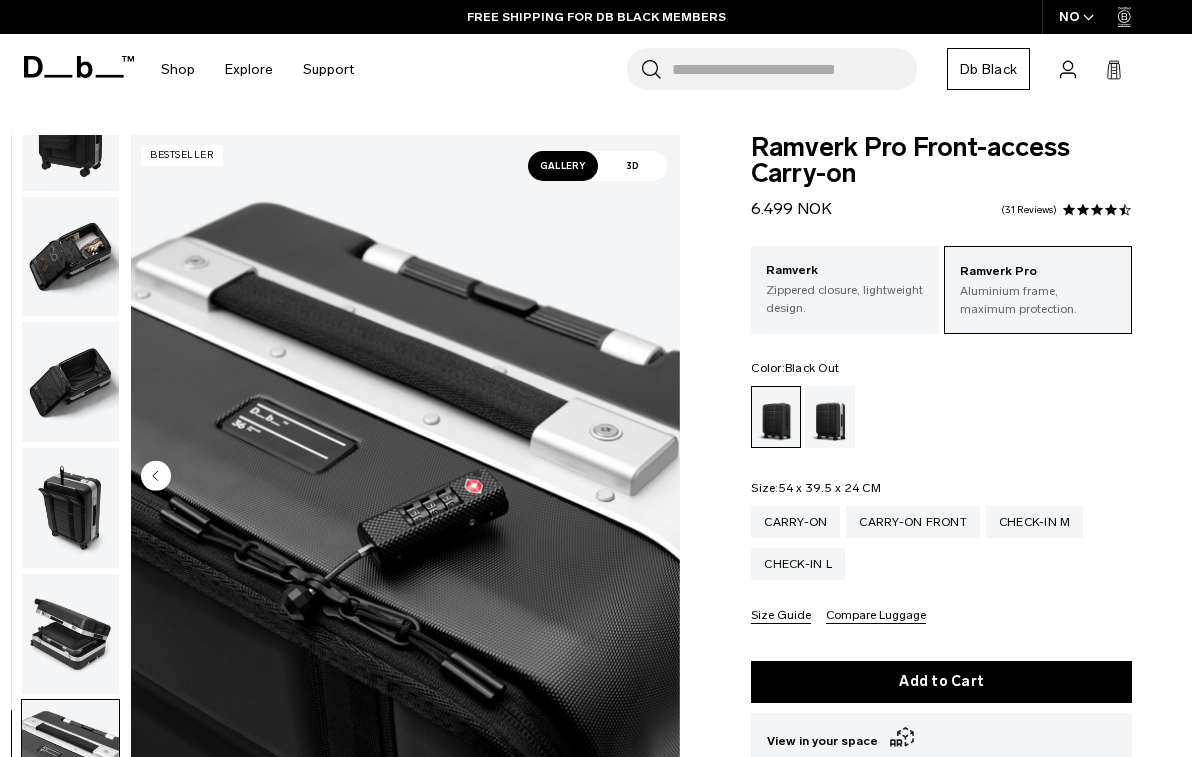 click at bounding box center (405, 478) 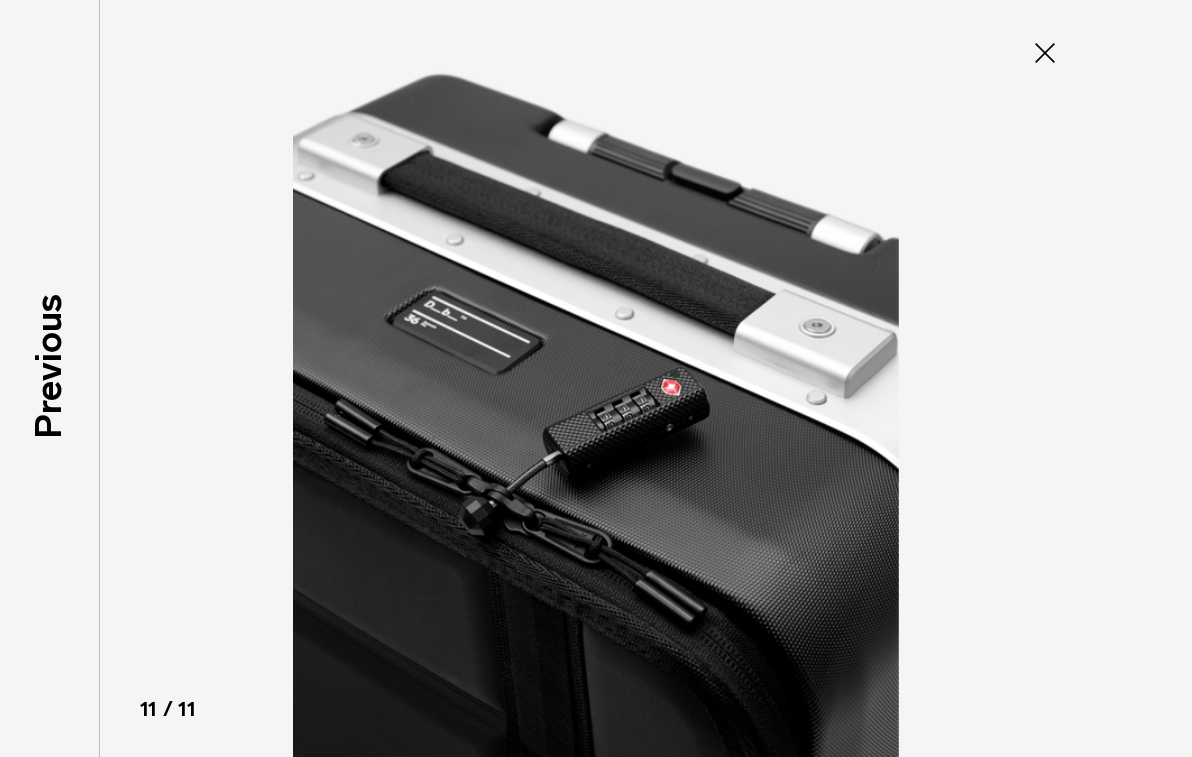 click at bounding box center (596, 378) 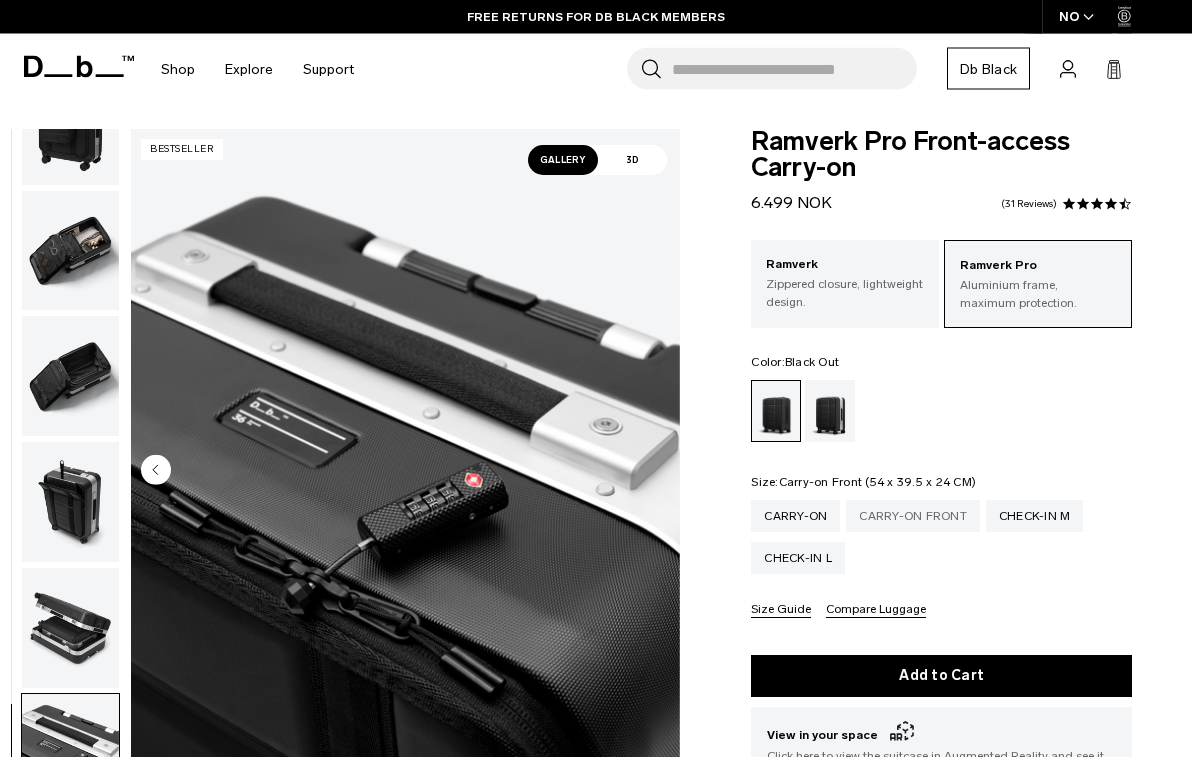 scroll, scrollTop: 10, scrollLeft: 0, axis: vertical 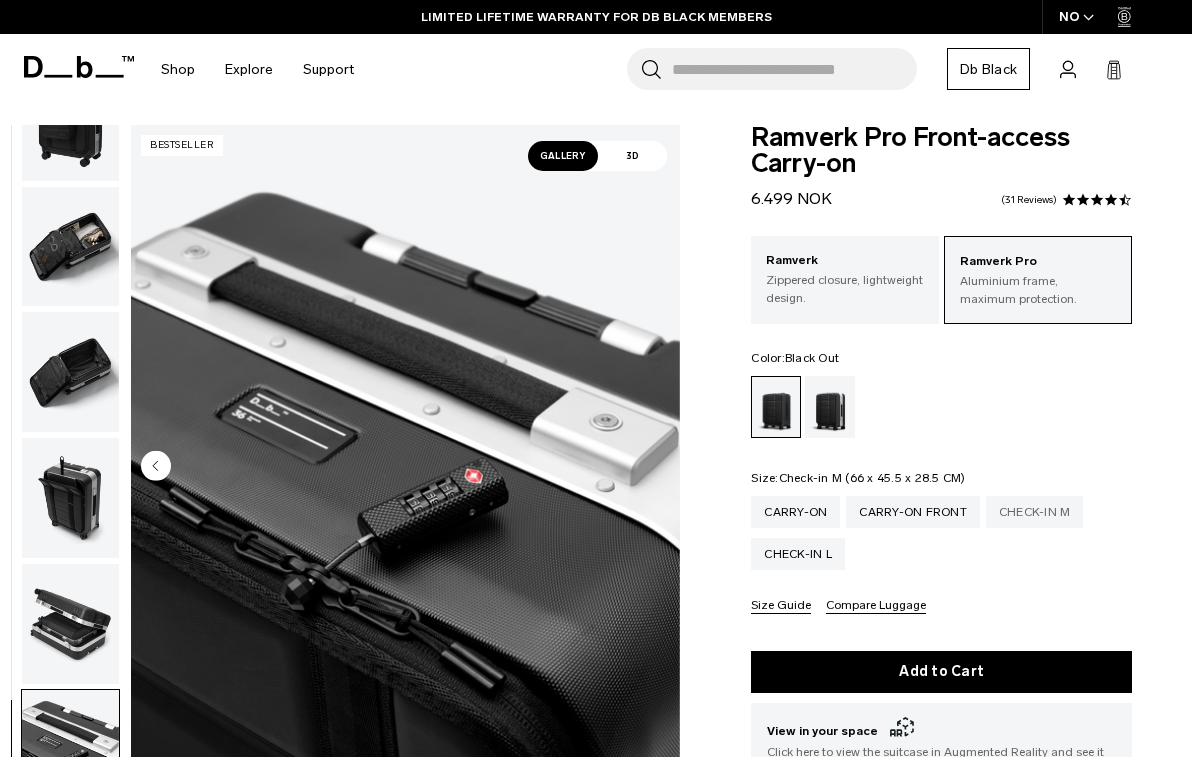 click on "Check-in M" at bounding box center (1035, 512) 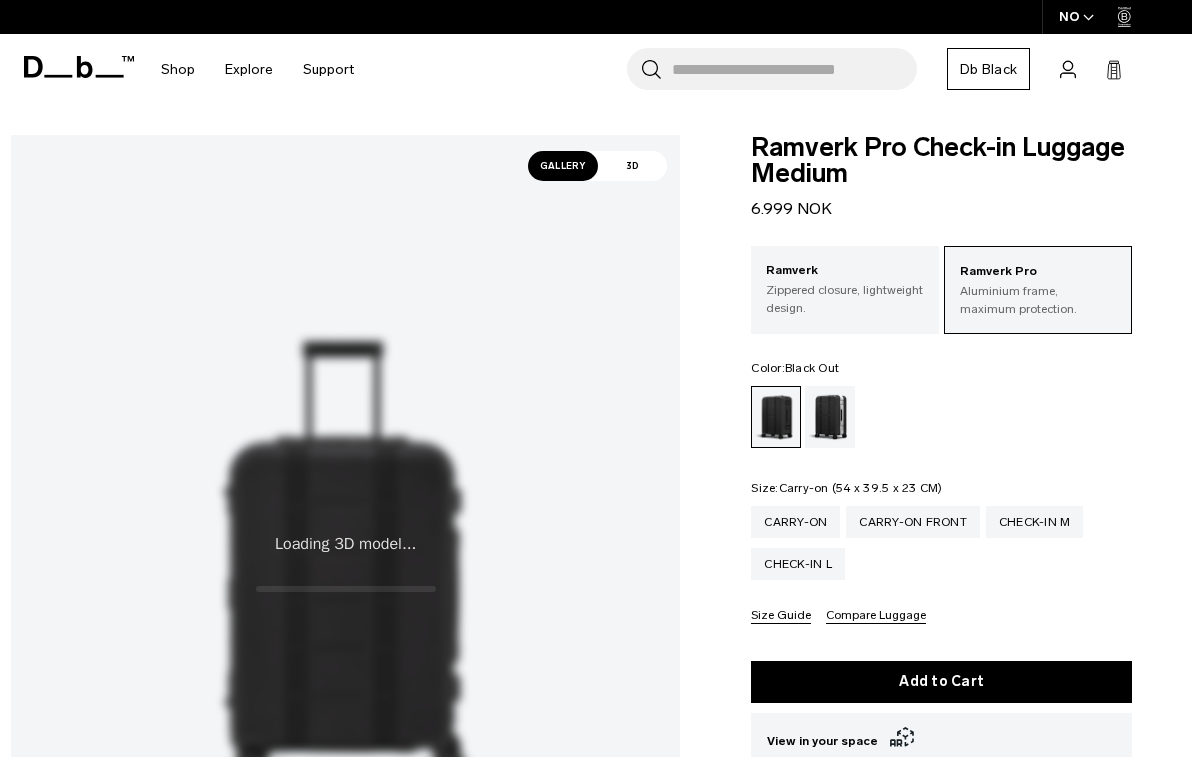 scroll, scrollTop: 0, scrollLeft: 0, axis: both 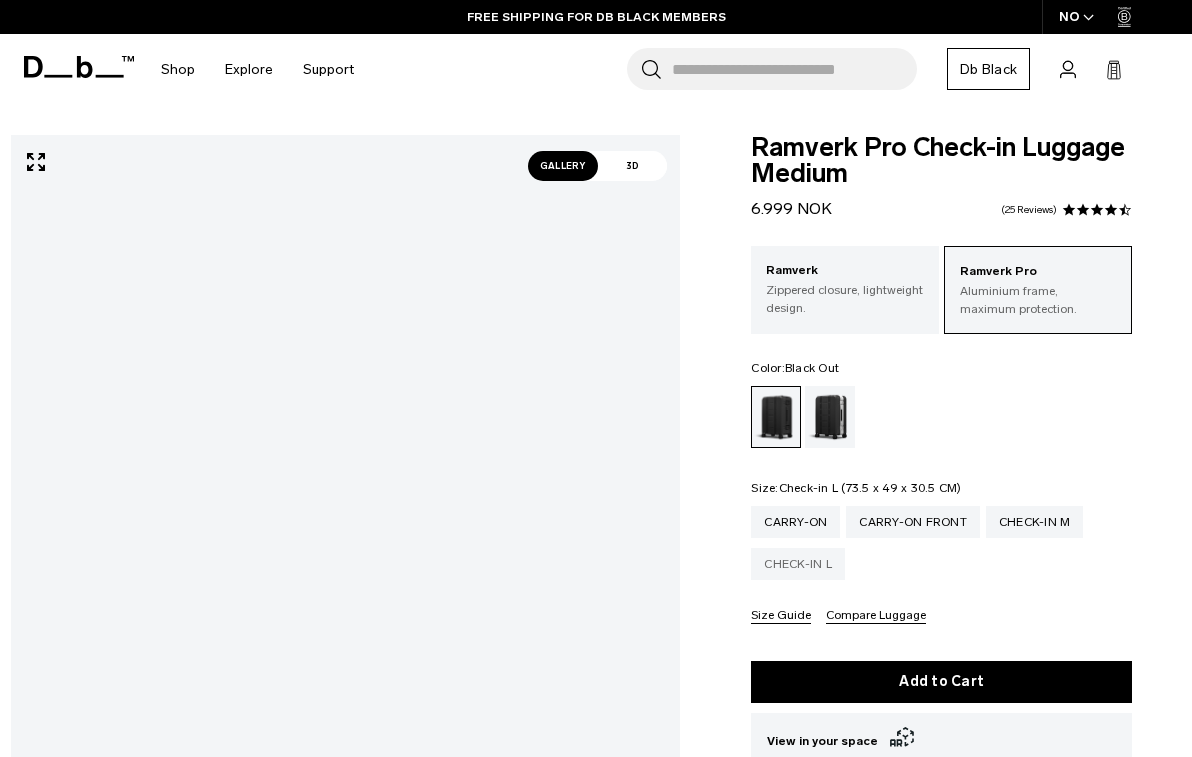 click on "Check-in L" at bounding box center (798, 564) 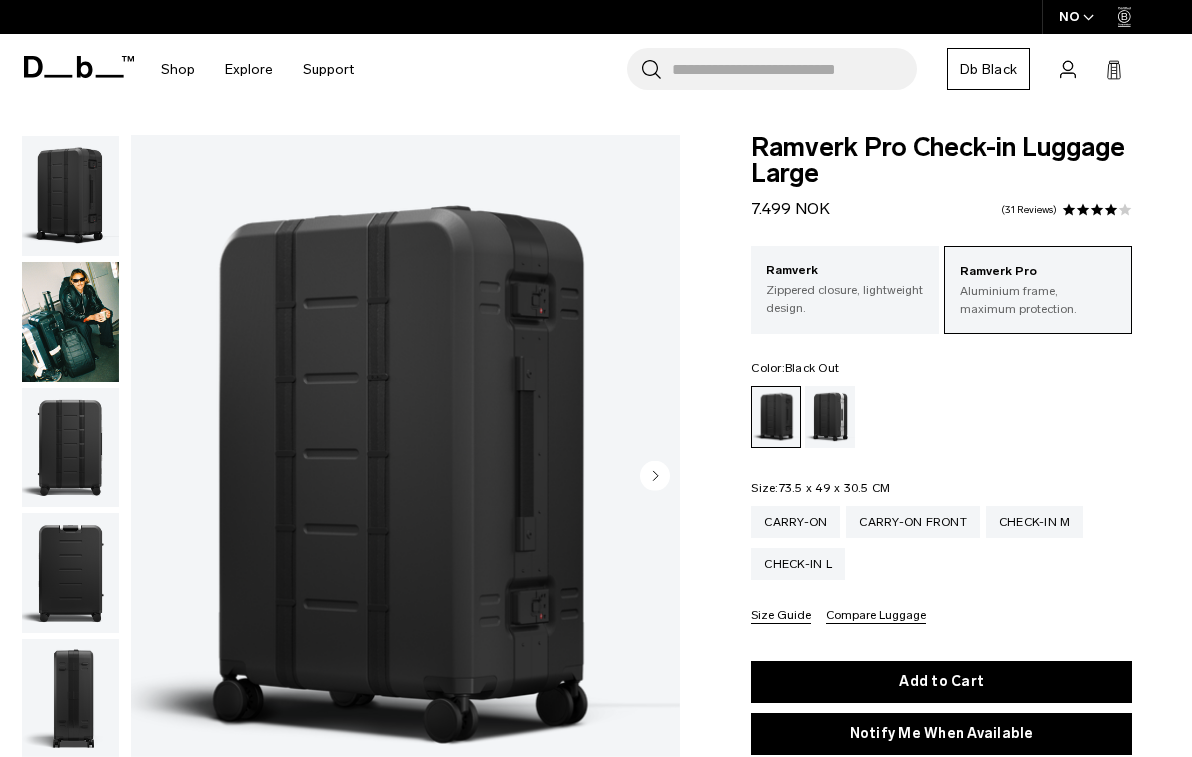 scroll, scrollTop: 0, scrollLeft: 0, axis: both 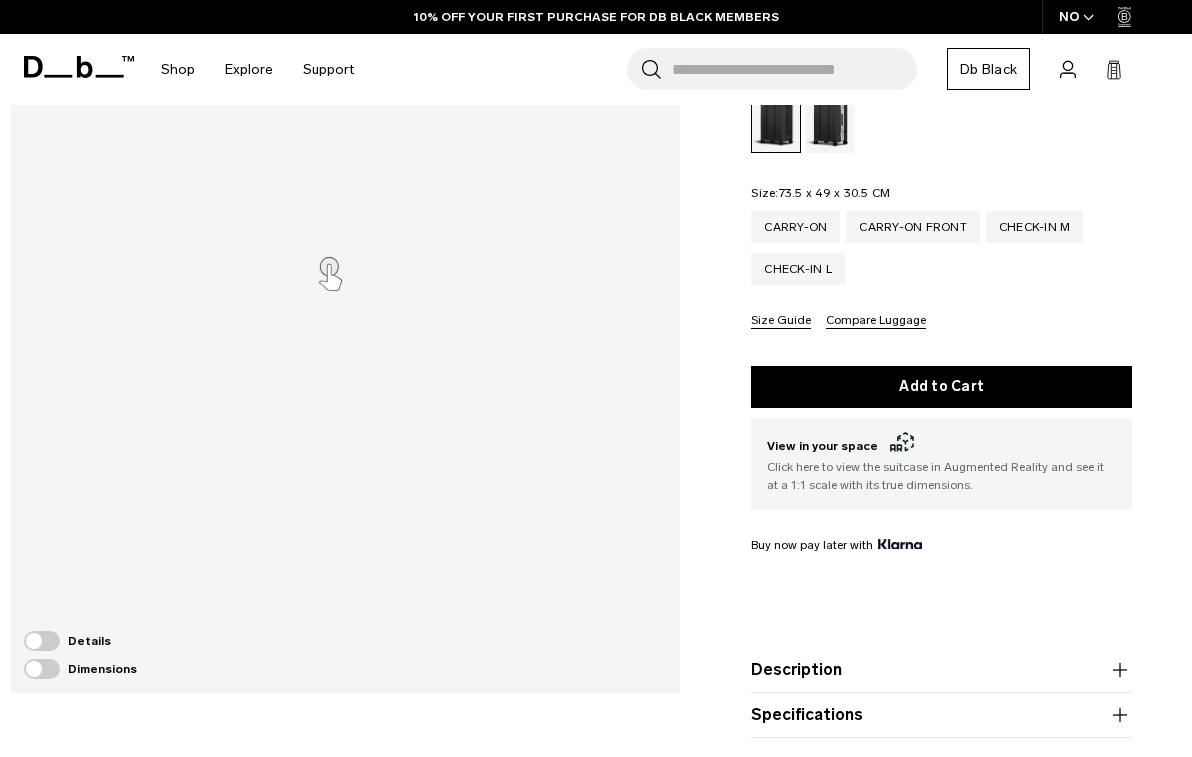 click 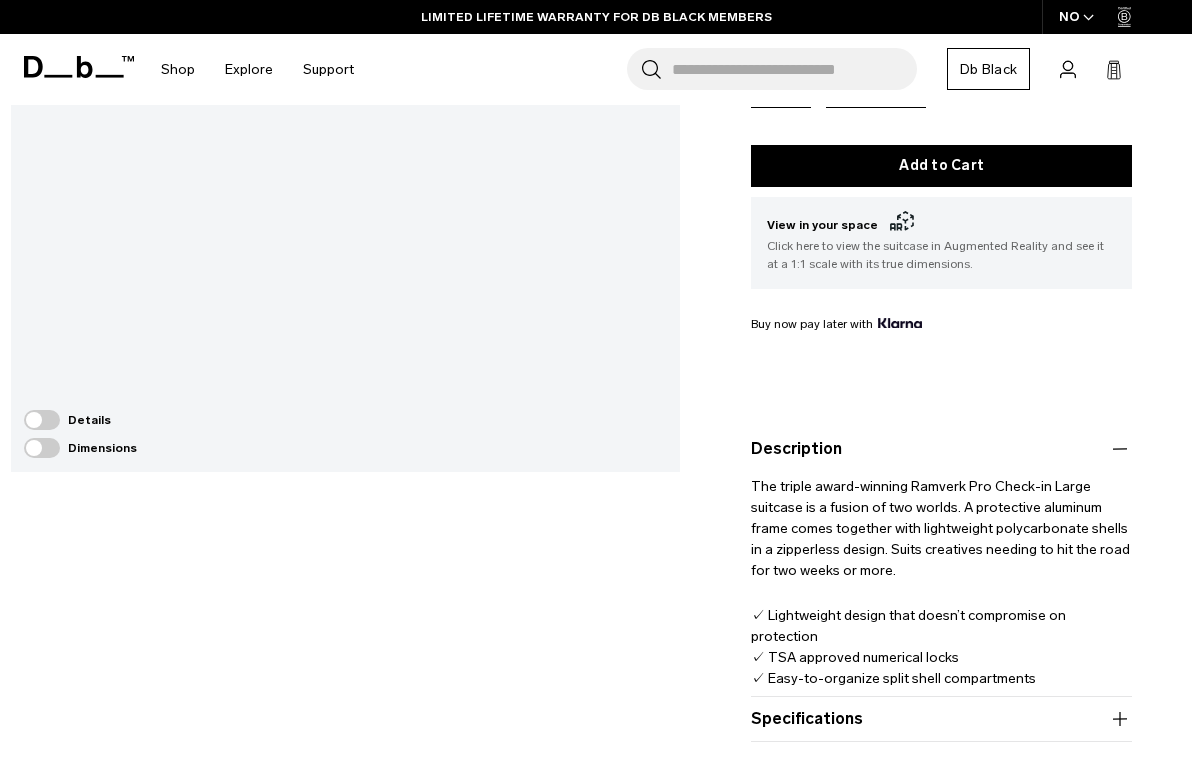 scroll, scrollTop: 526, scrollLeft: 0, axis: vertical 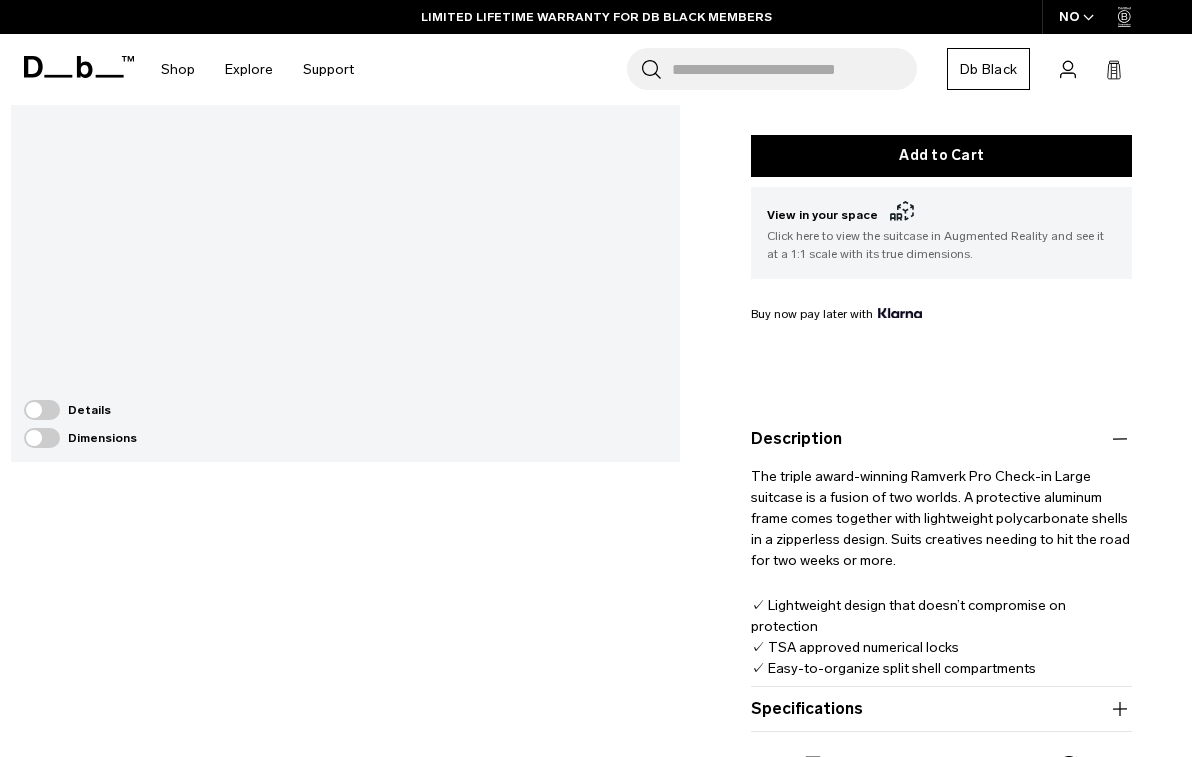 click 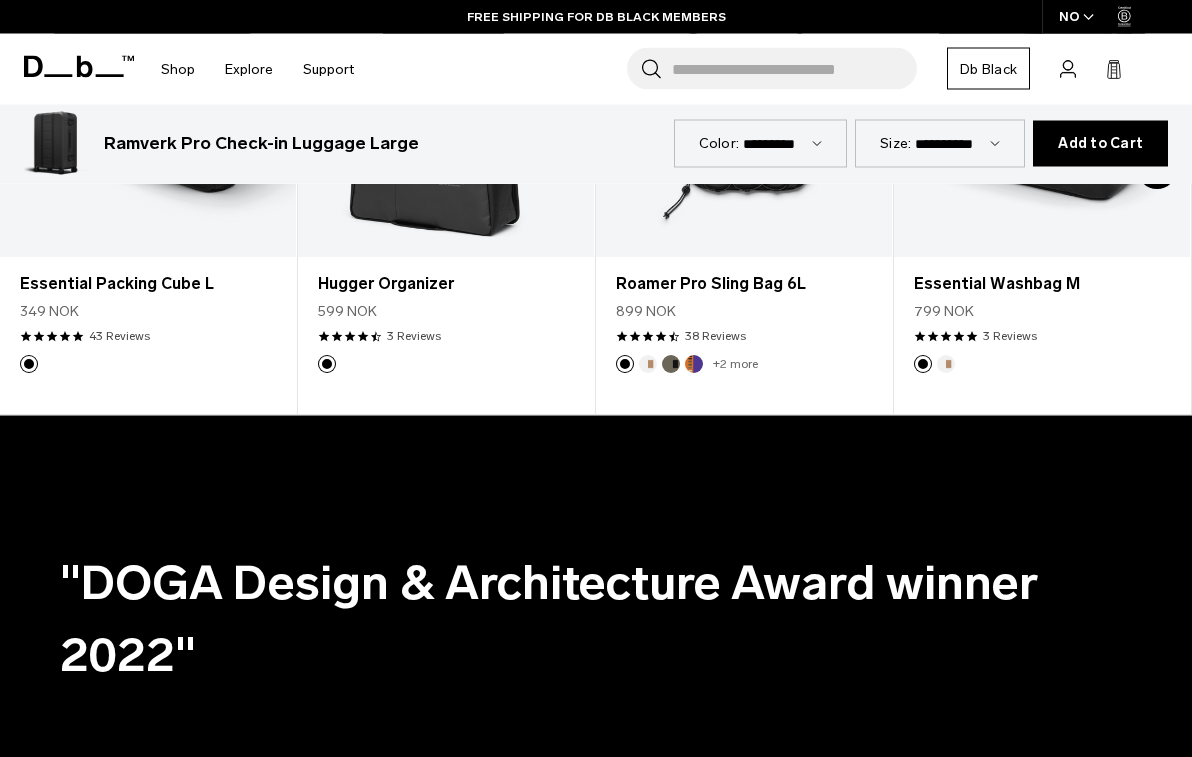 scroll, scrollTop: 3907, scrollLeft: 0, axis: vertical 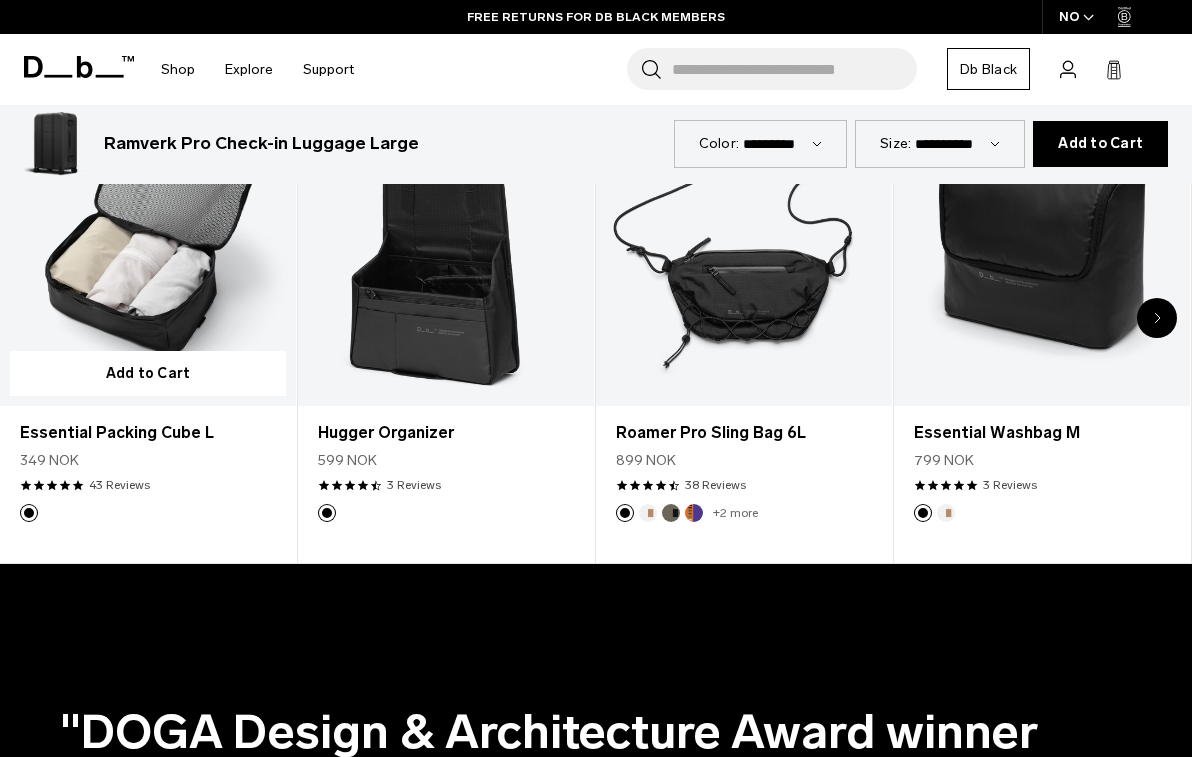 click at bounding box center (148, 241) 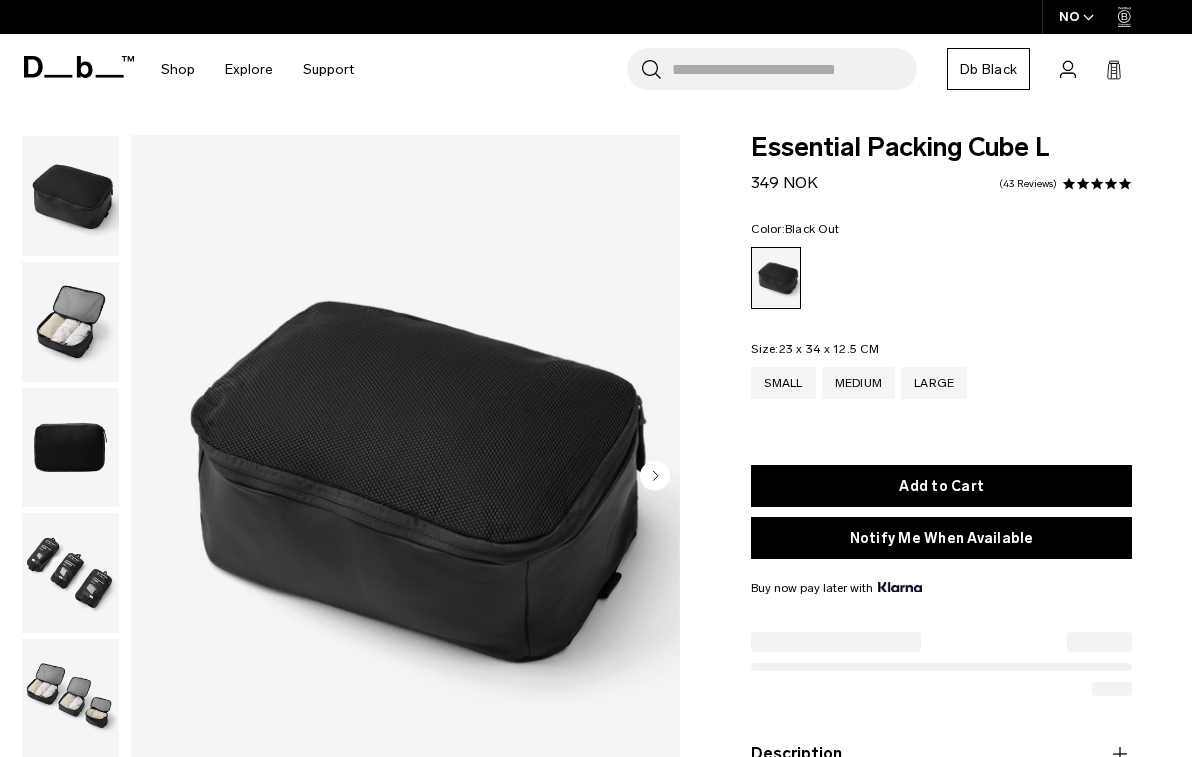 scroll, scrollTop: 0, scrollLeft: 0, axis: both 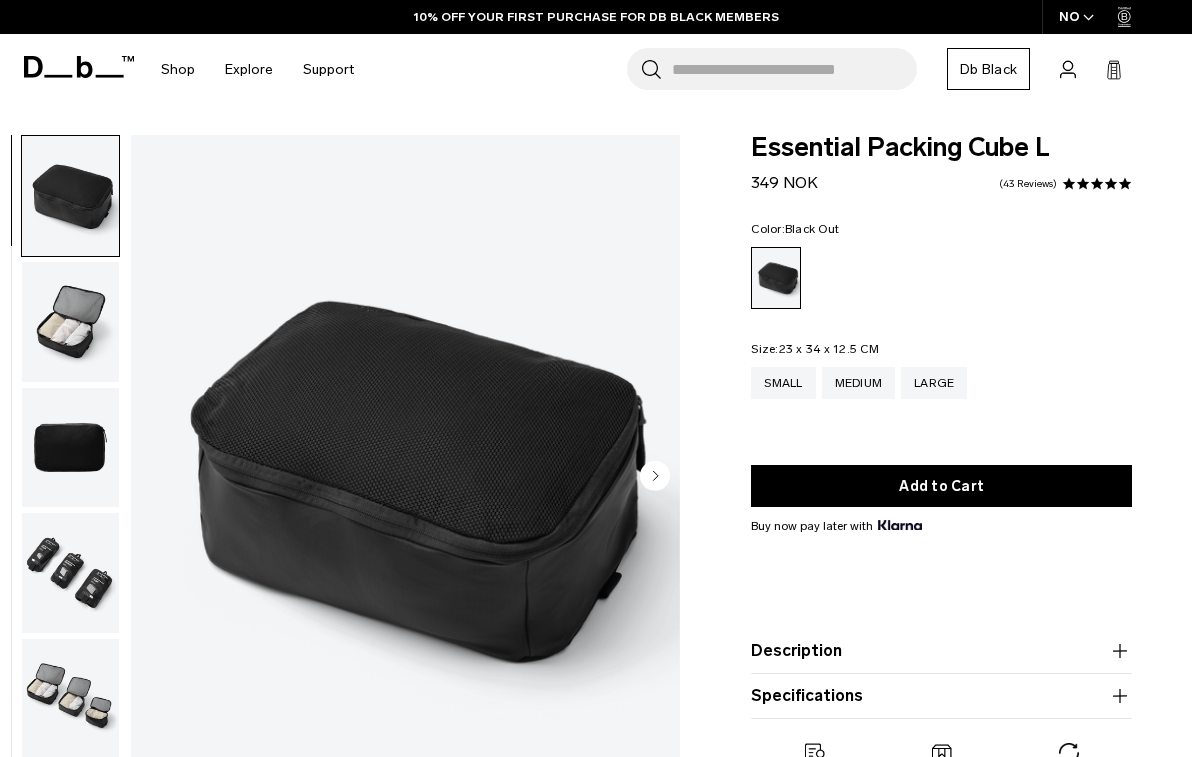 click at bounding box center [70, 322] 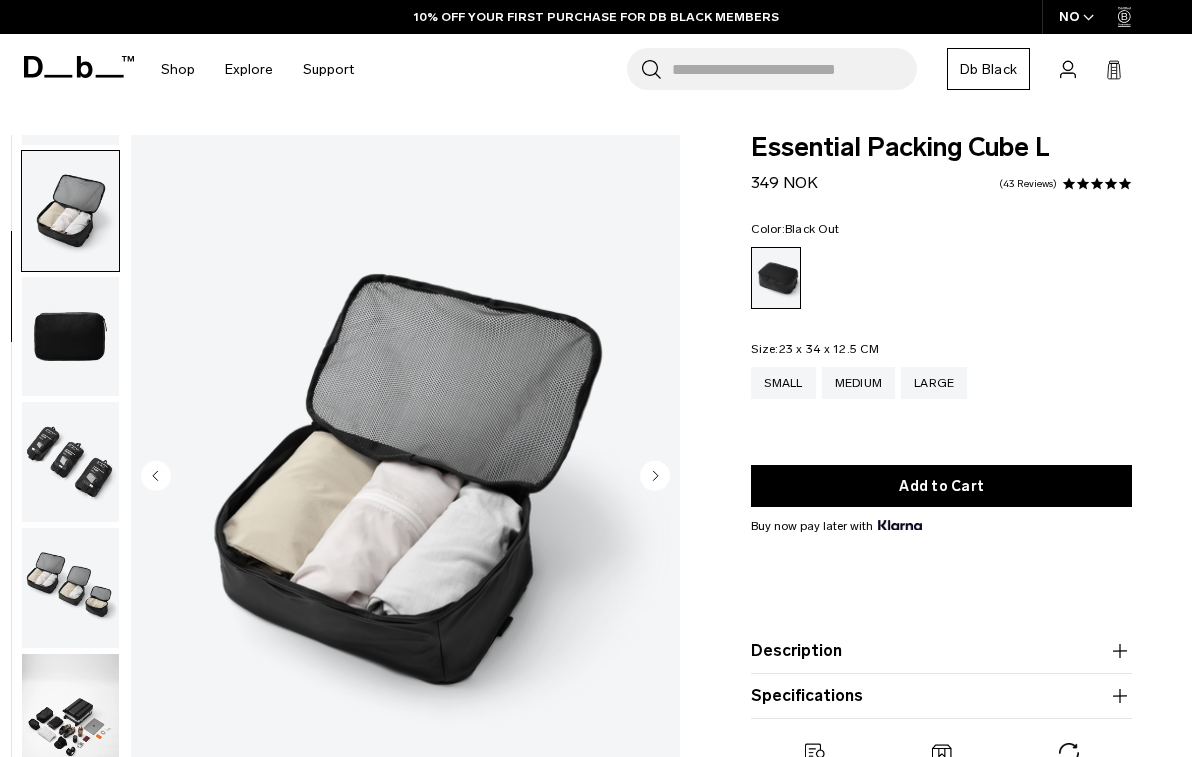 scroll, scrollTop: 127, scrollLeft: 0, axis: vertical 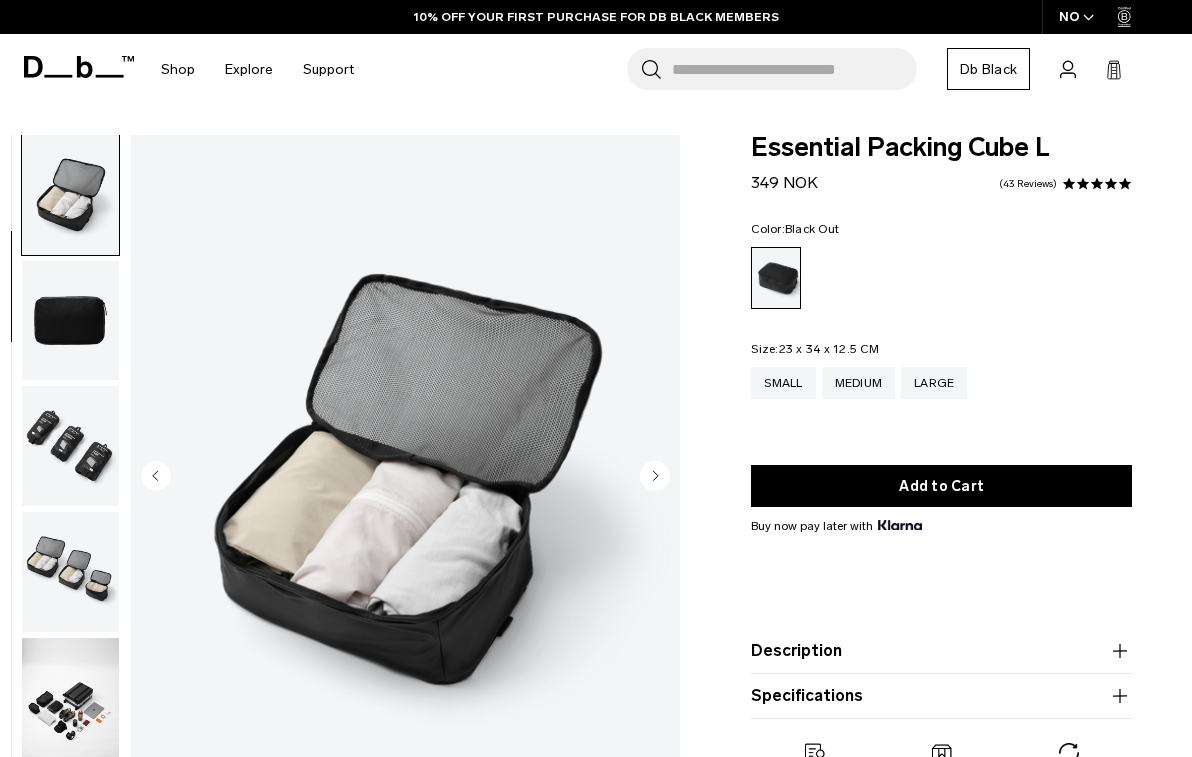 click 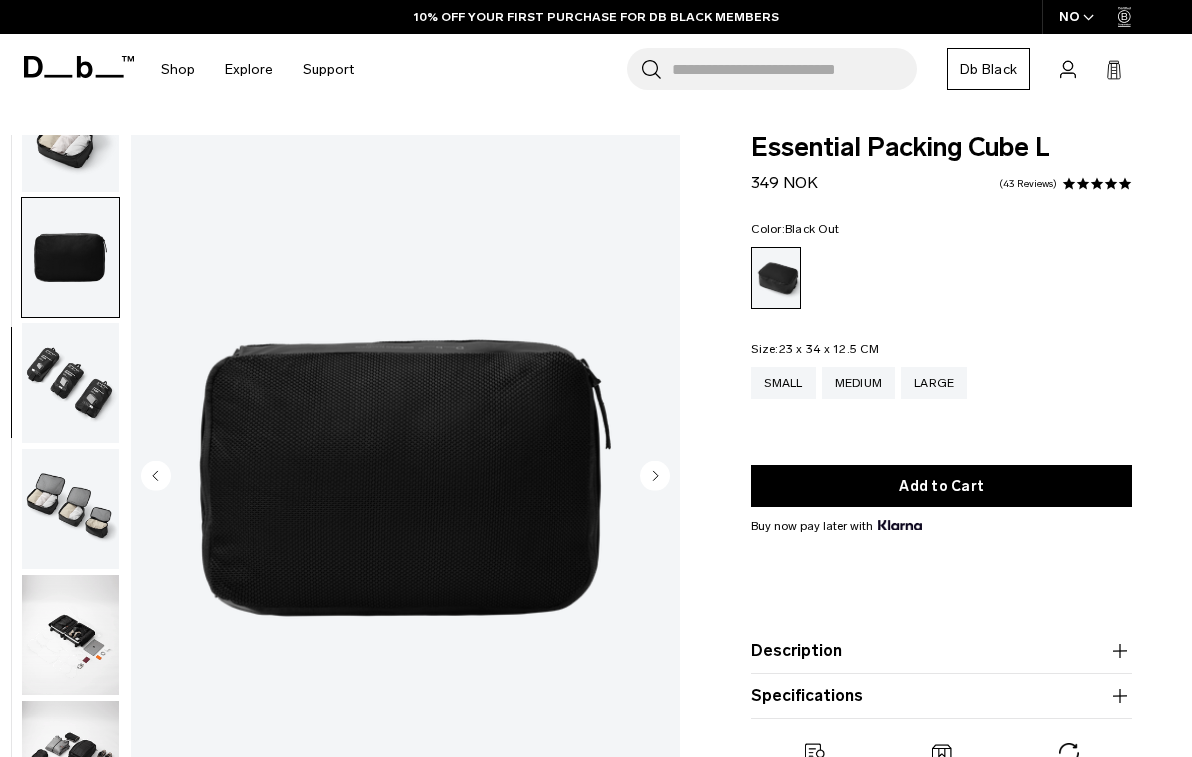 scroll, scrollTop: 201, scrollLeft: 0, axis: vertical 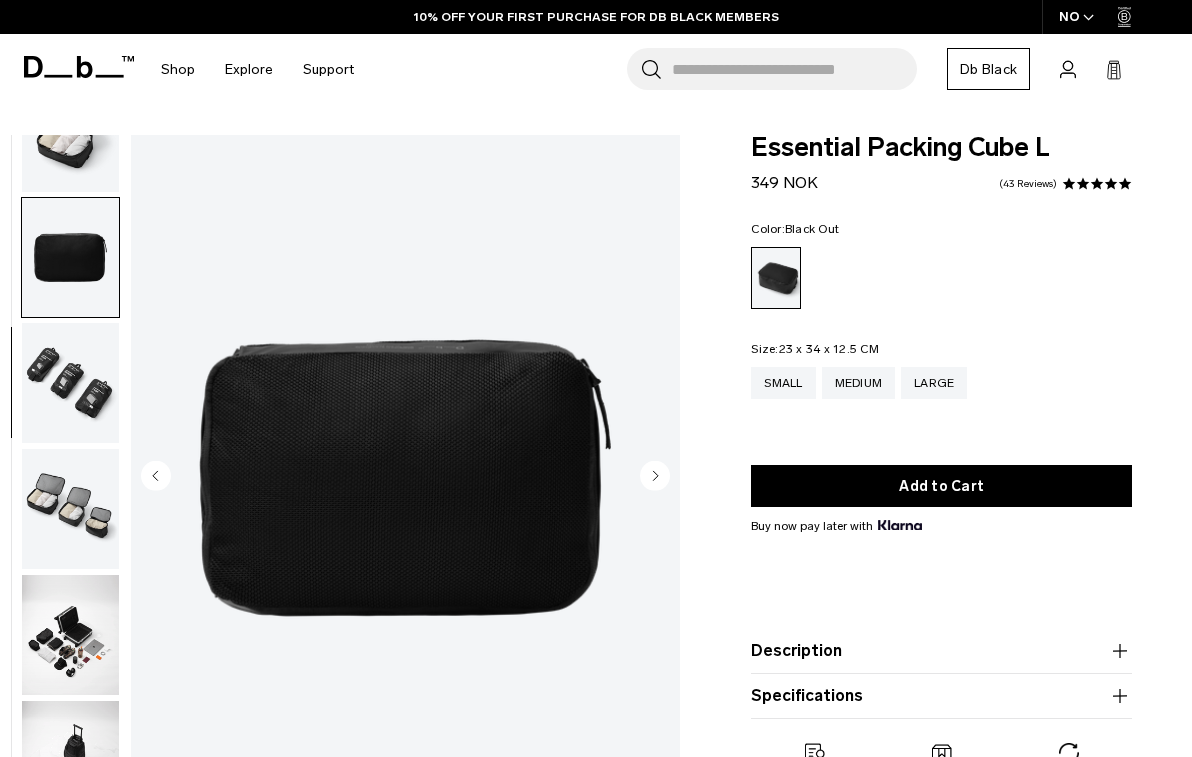 click 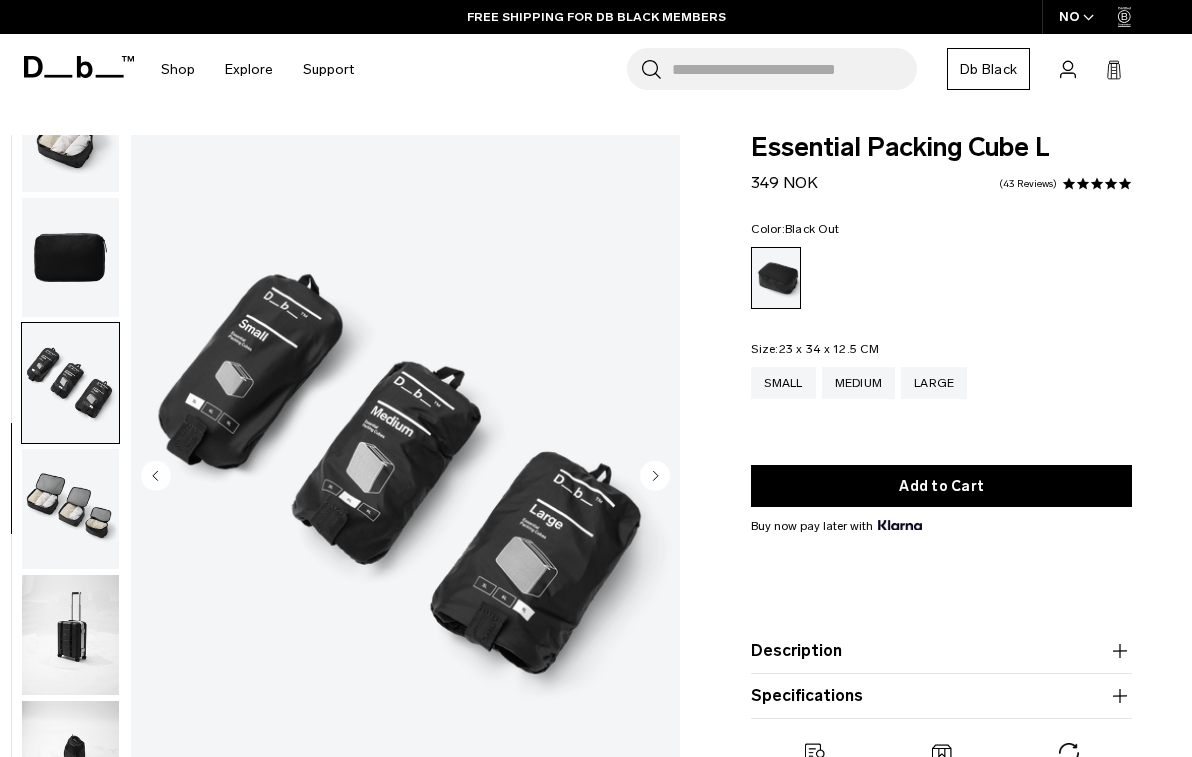 click 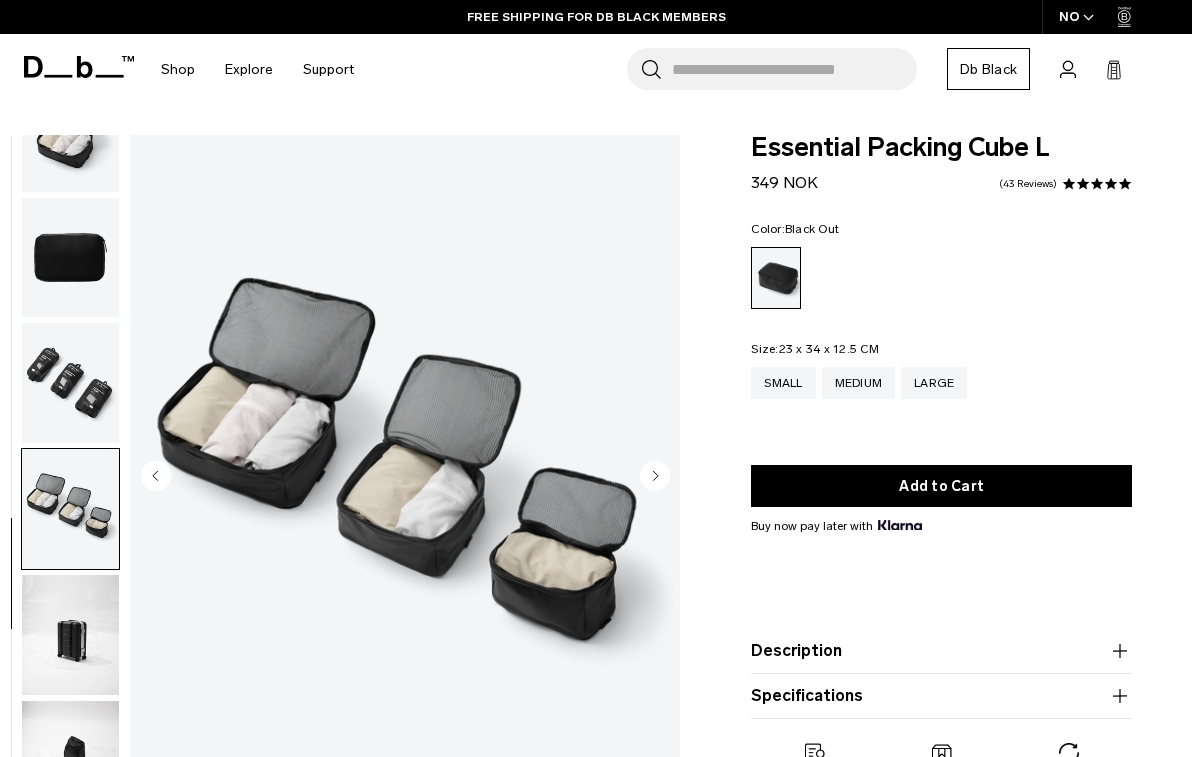 click 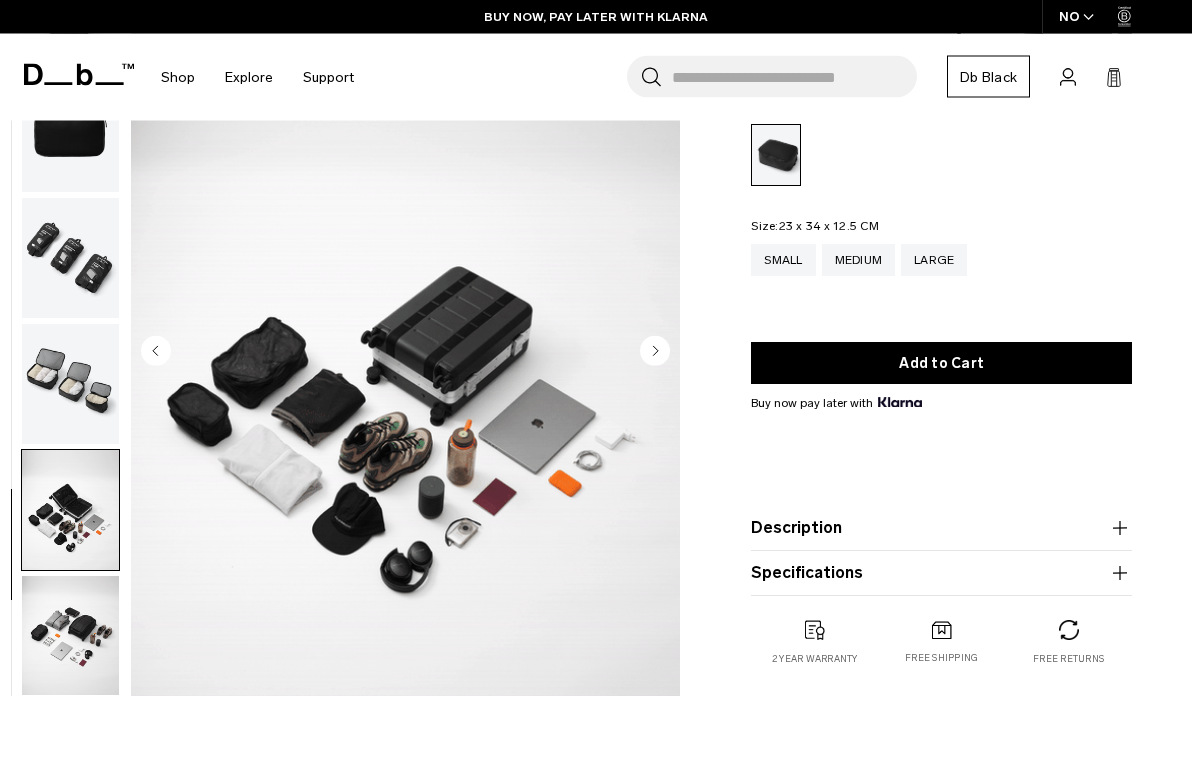 scroll, scrollTop: 125, scrollLeft: 0, axis: vertical 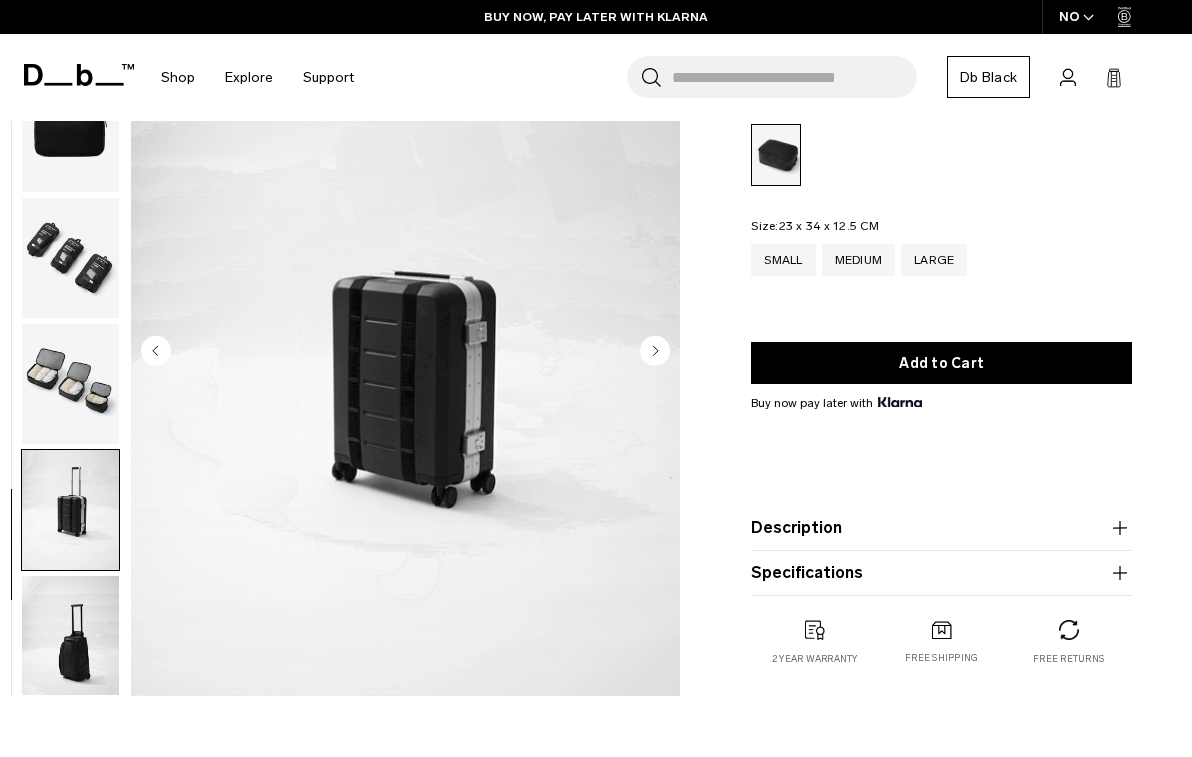 click at bounding box center (70, 636) 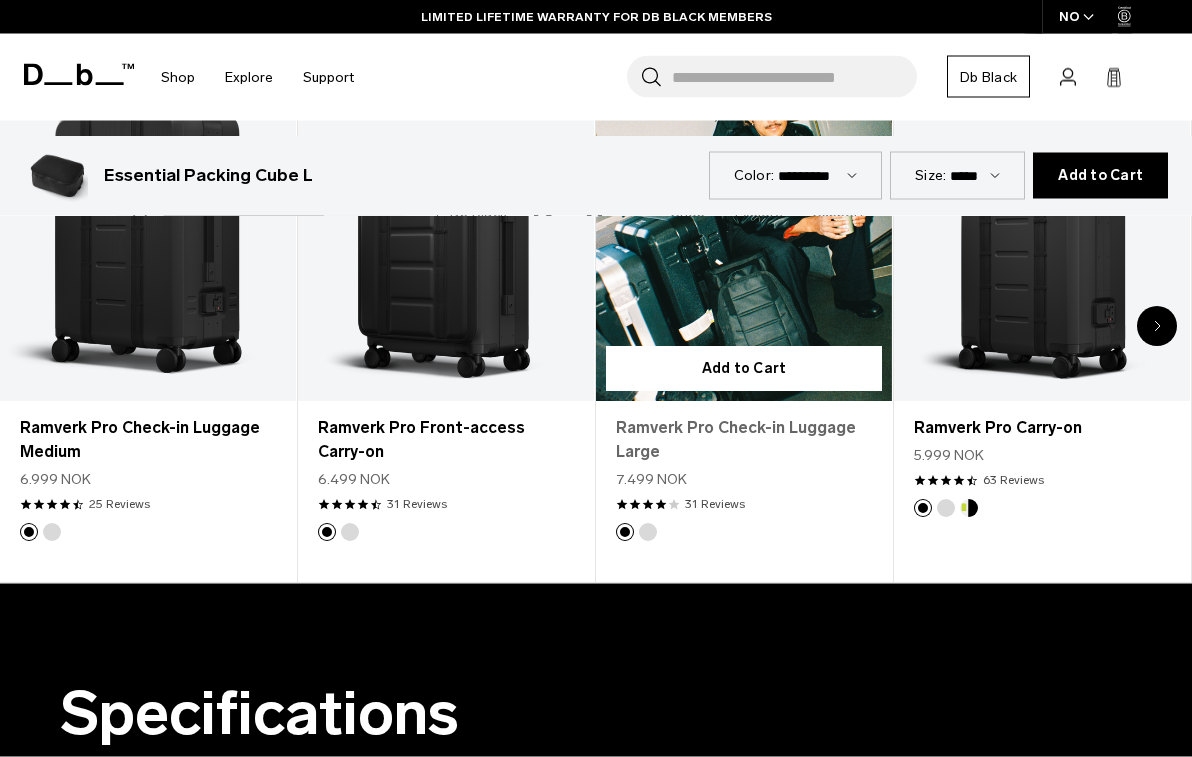 scroll, scrollTop: 904, scrollLeft: 0, axis: vertical 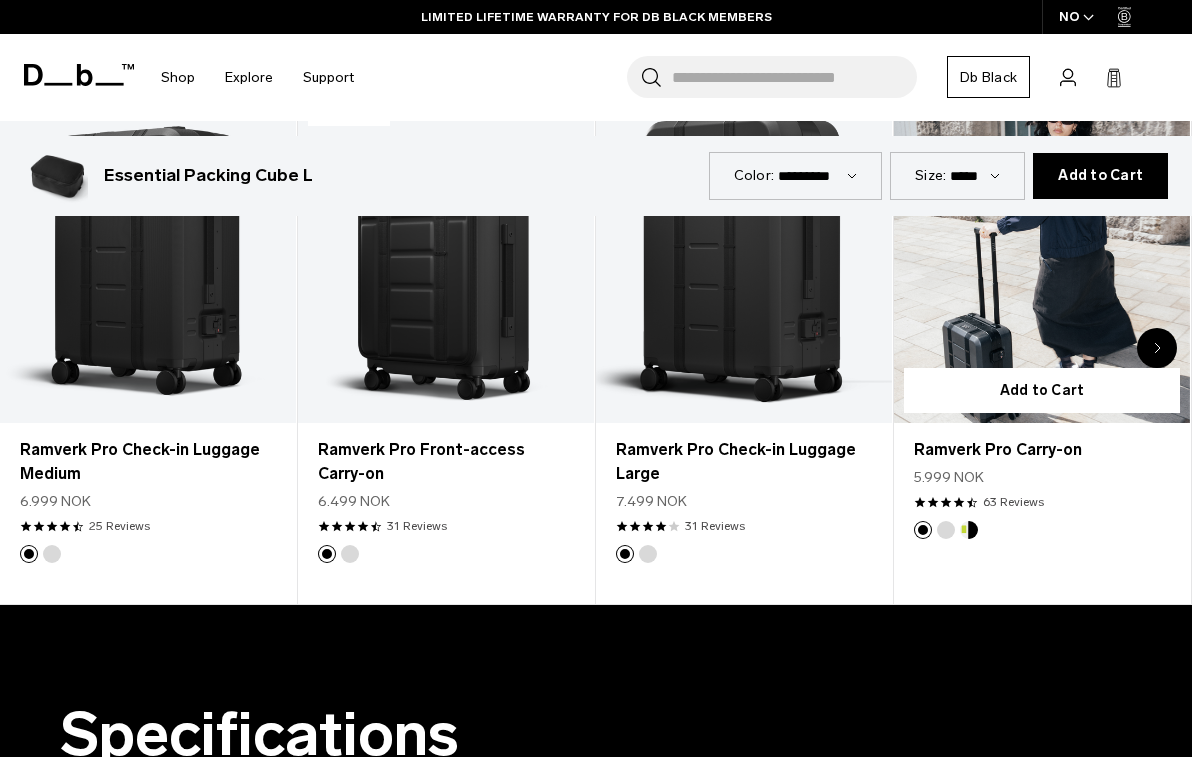 click at bounding box center (1042, 259) 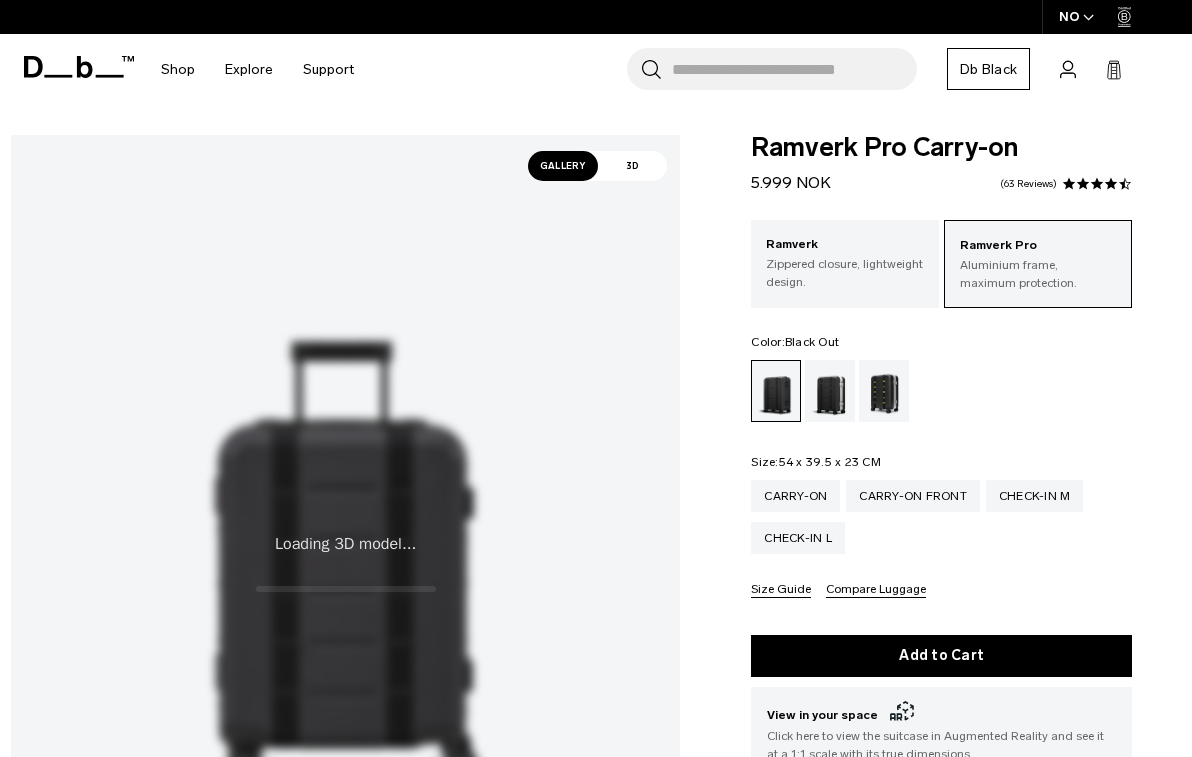 scroll, scrollTop: 0, scrollLeft: 0, axis: both 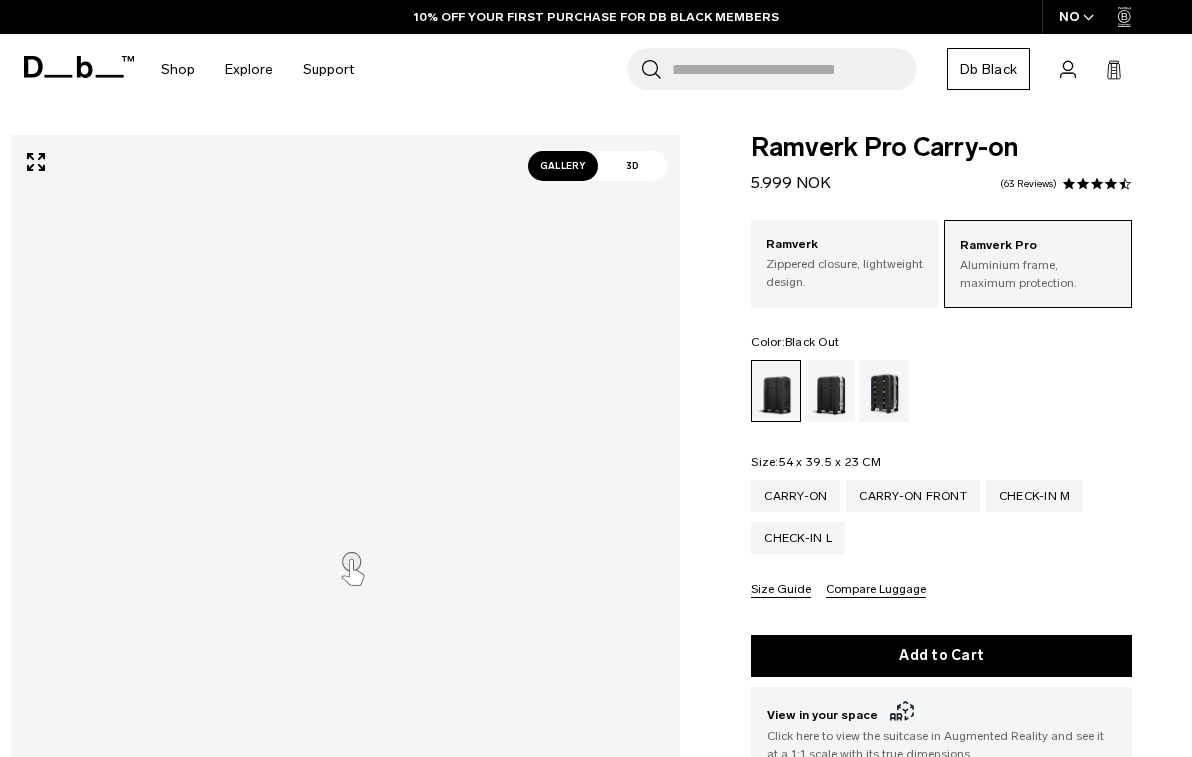 click on "Gallery" at bounding box center [563, 166] 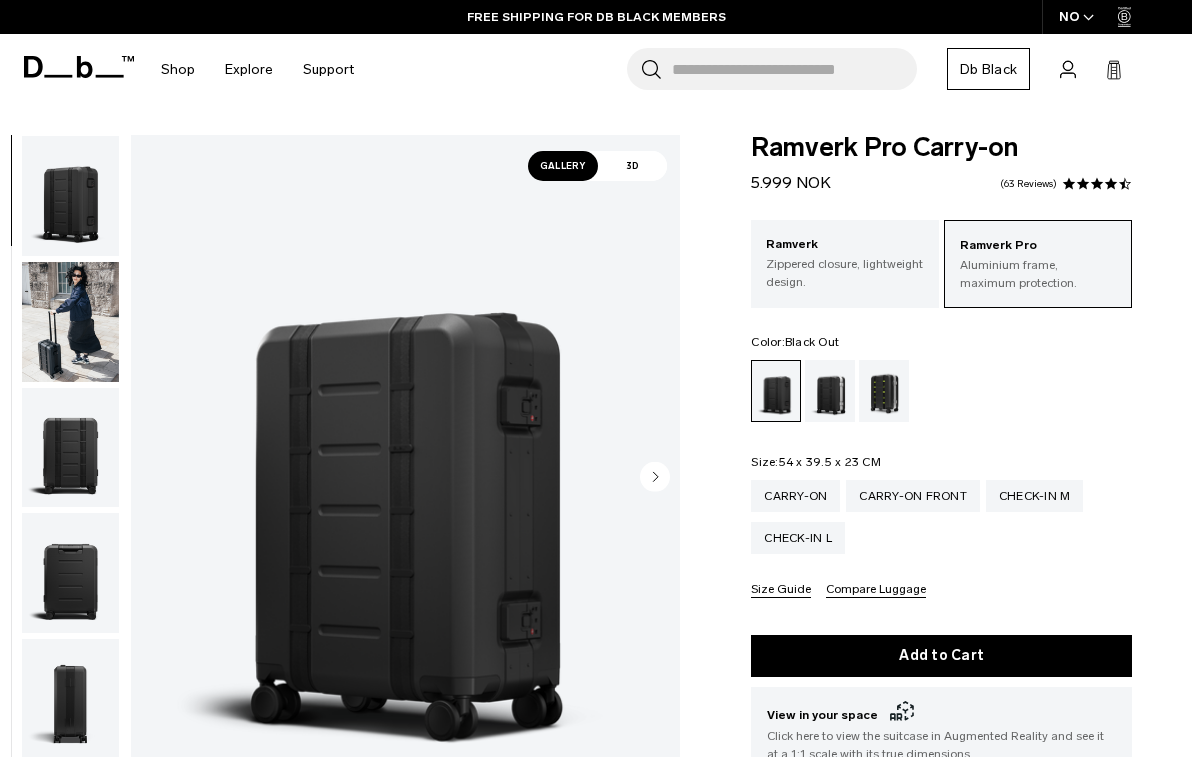 click at bounding box center [70, 322] 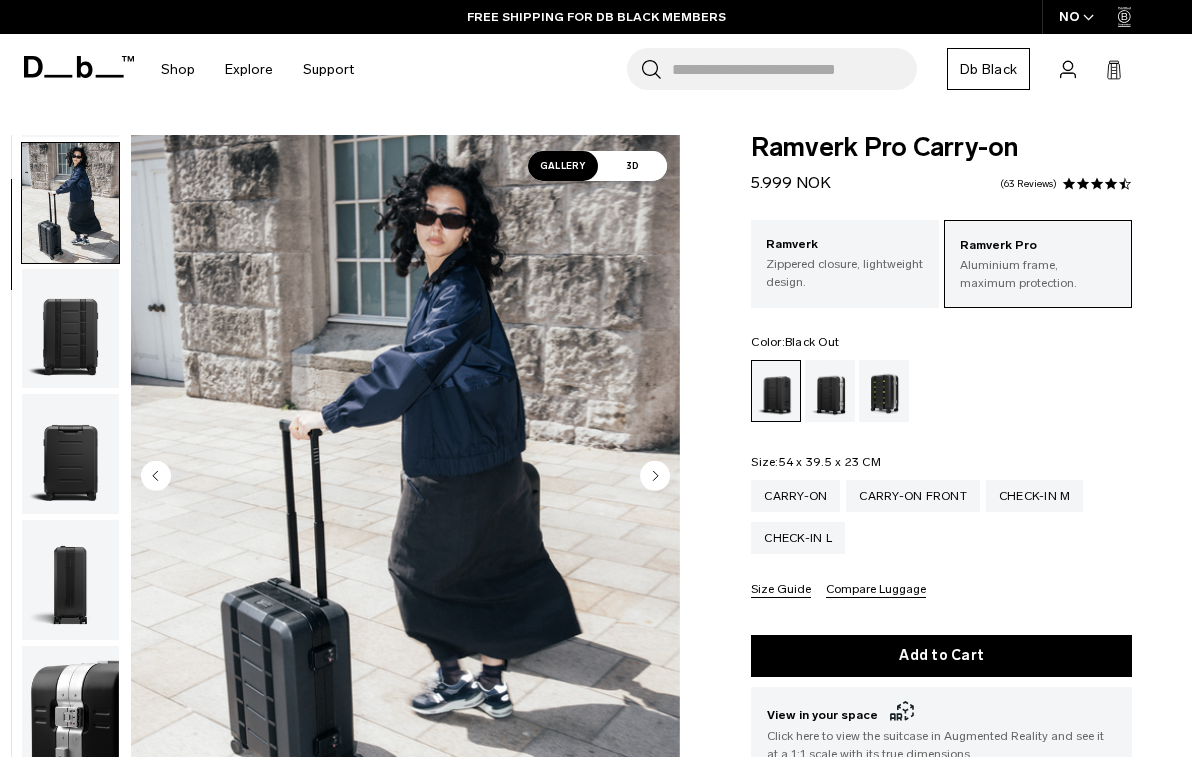 scroll, scrollTop: 127, scrollLeft: 0, axis: vertical 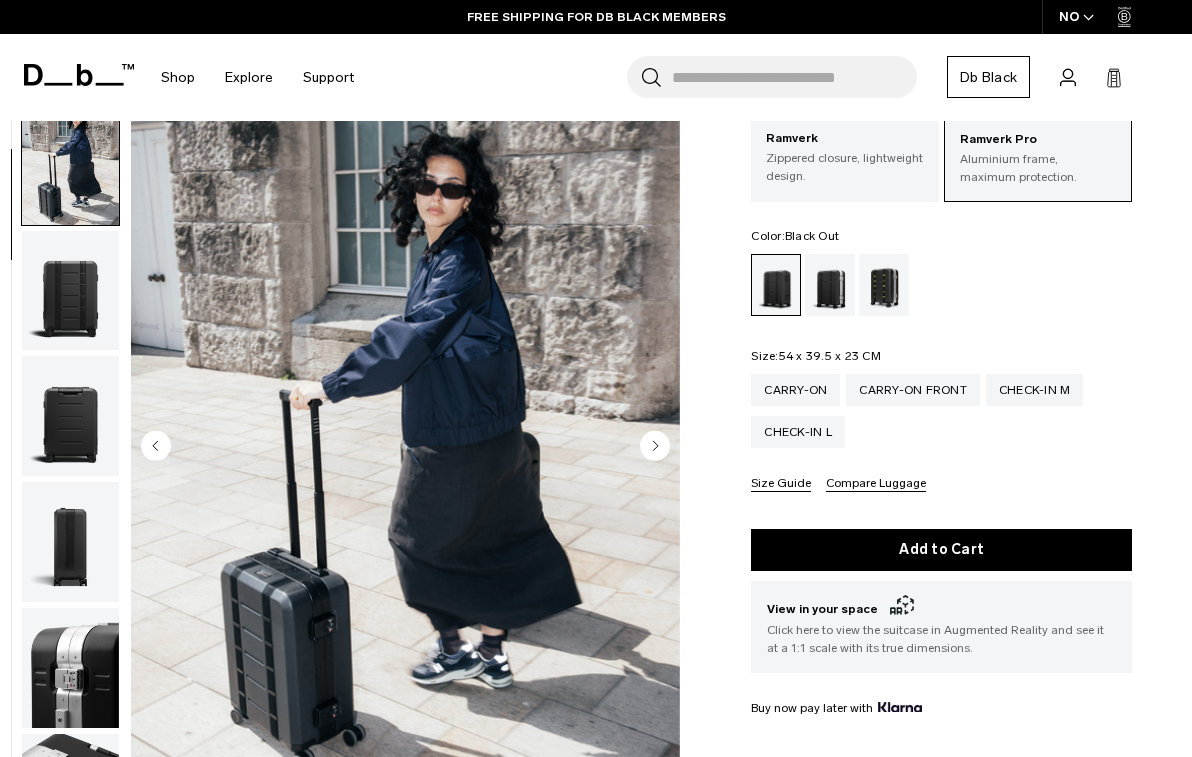 click 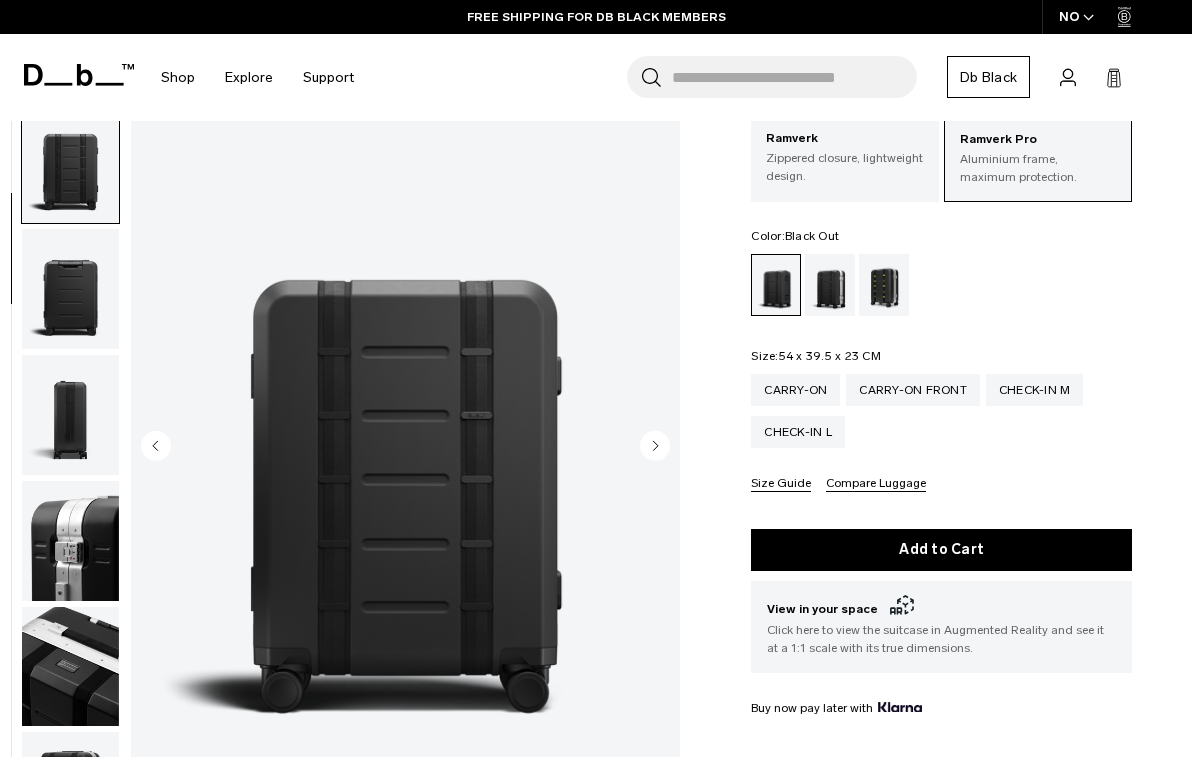 click 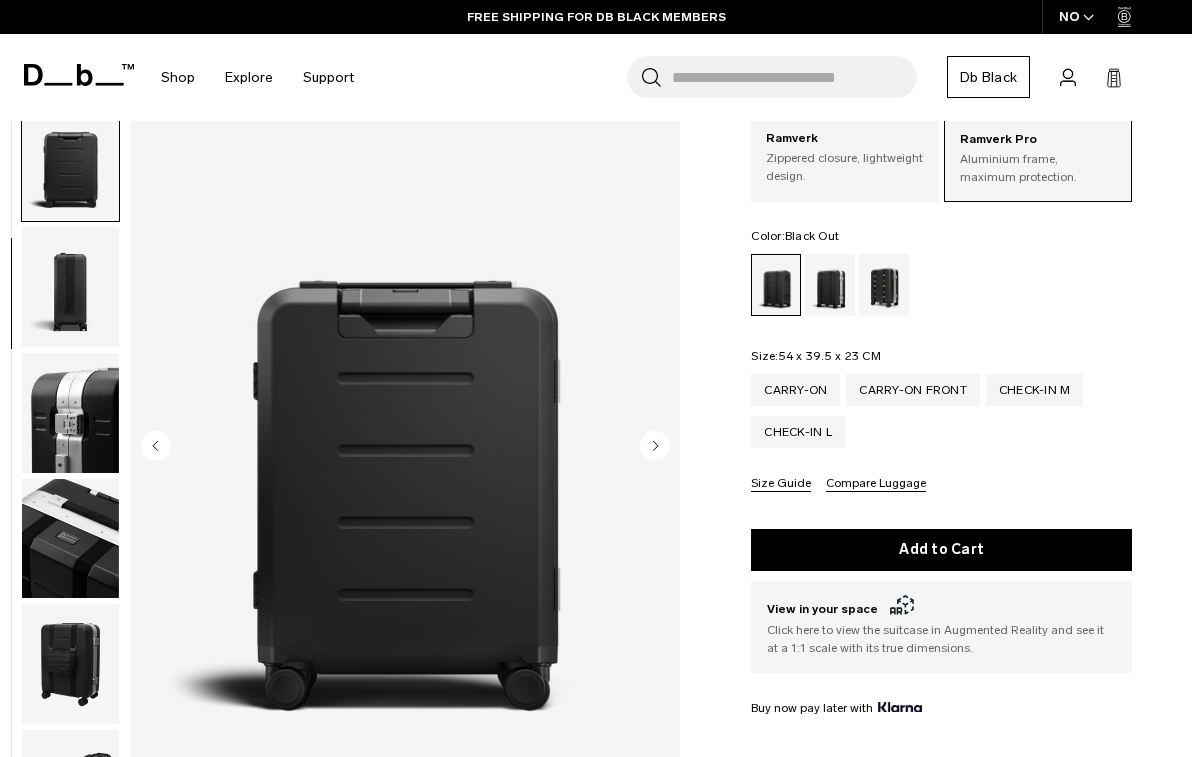 click 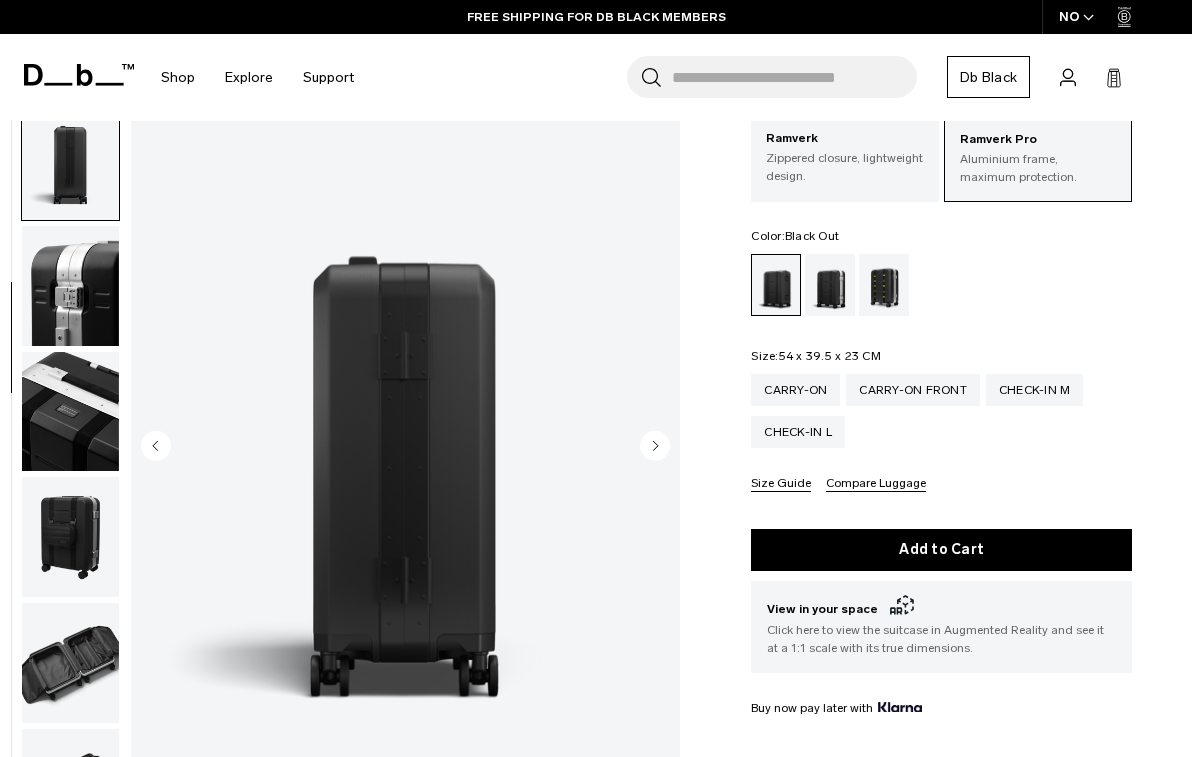 click 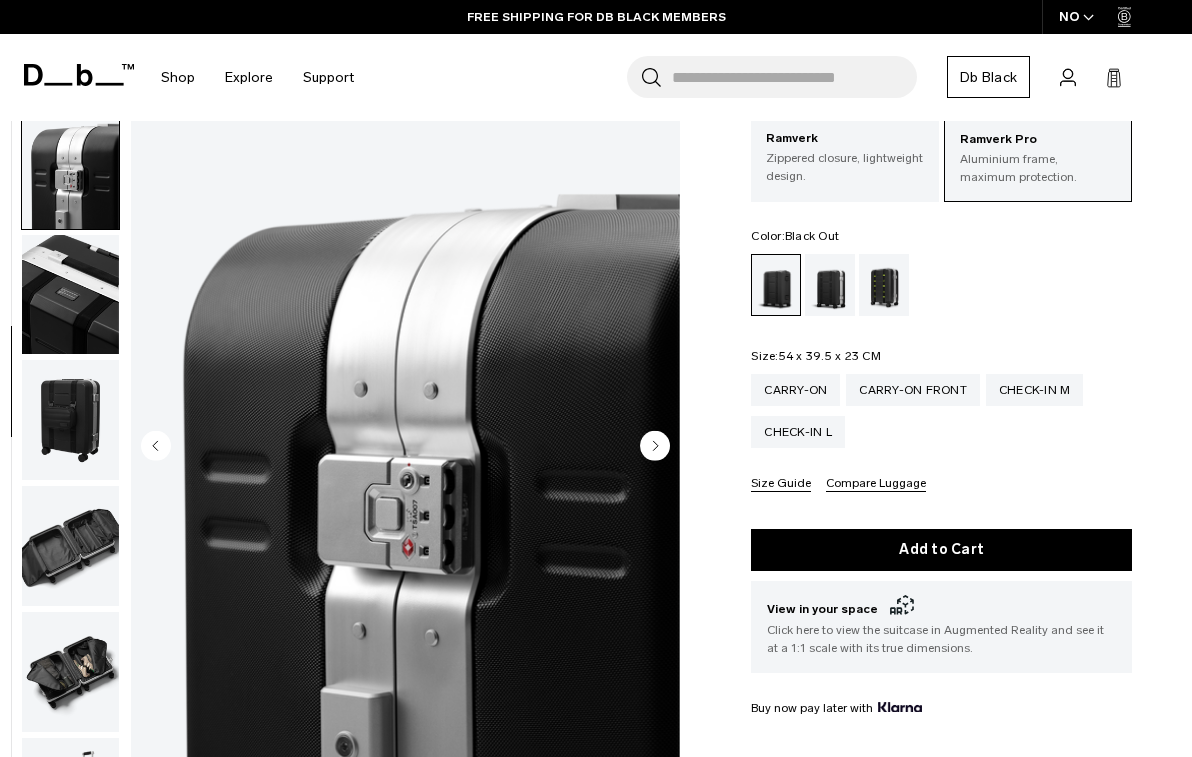 scroll, scrollTop: 636, scrollLeft: 0, axis: vertical 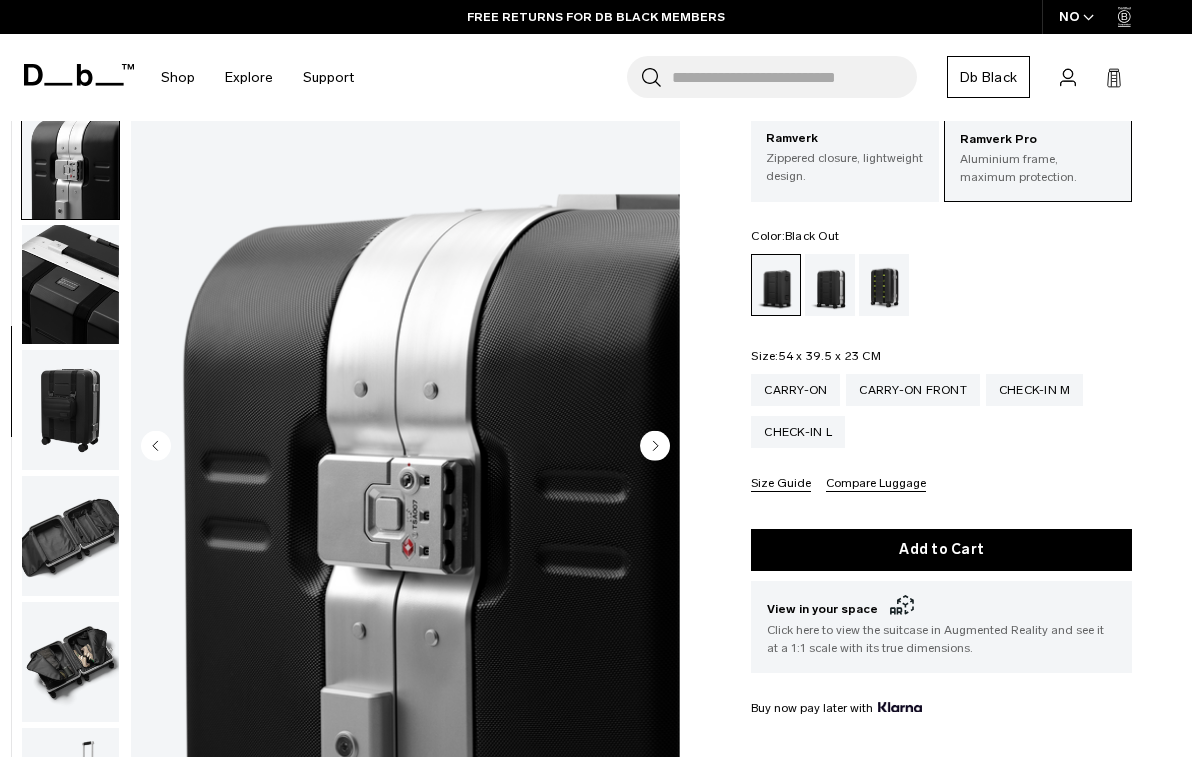 click 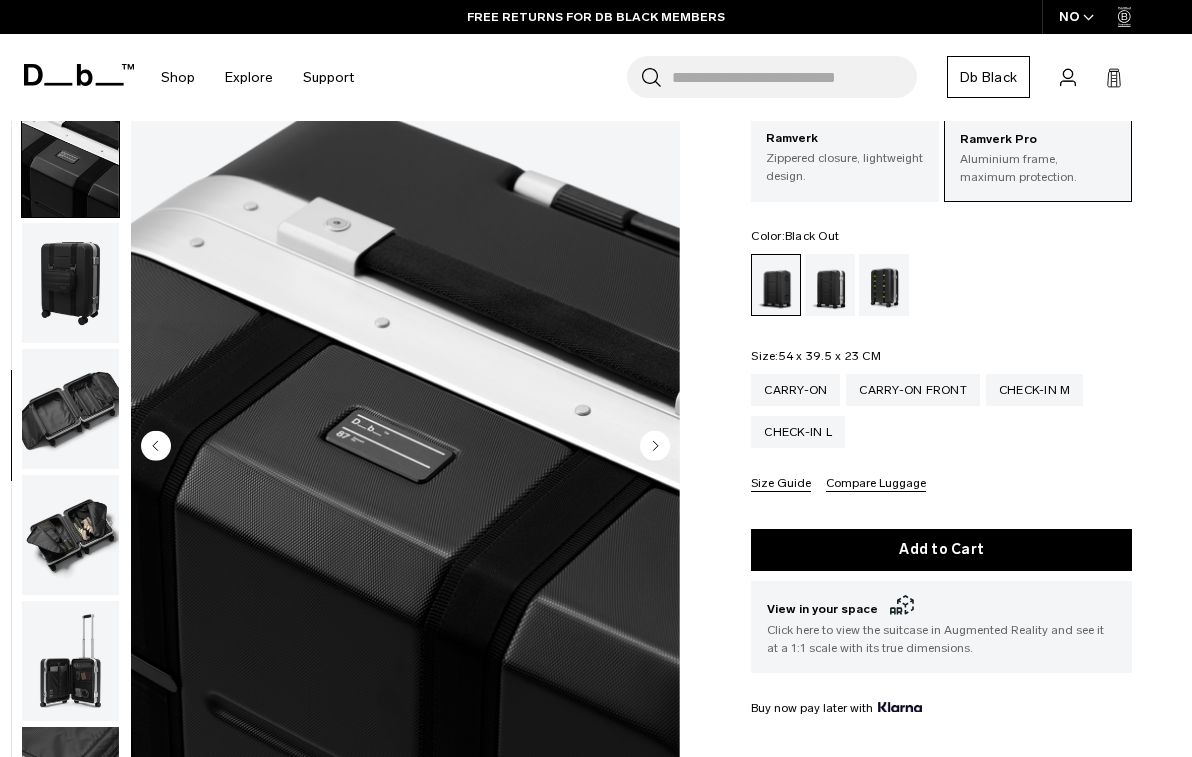 click 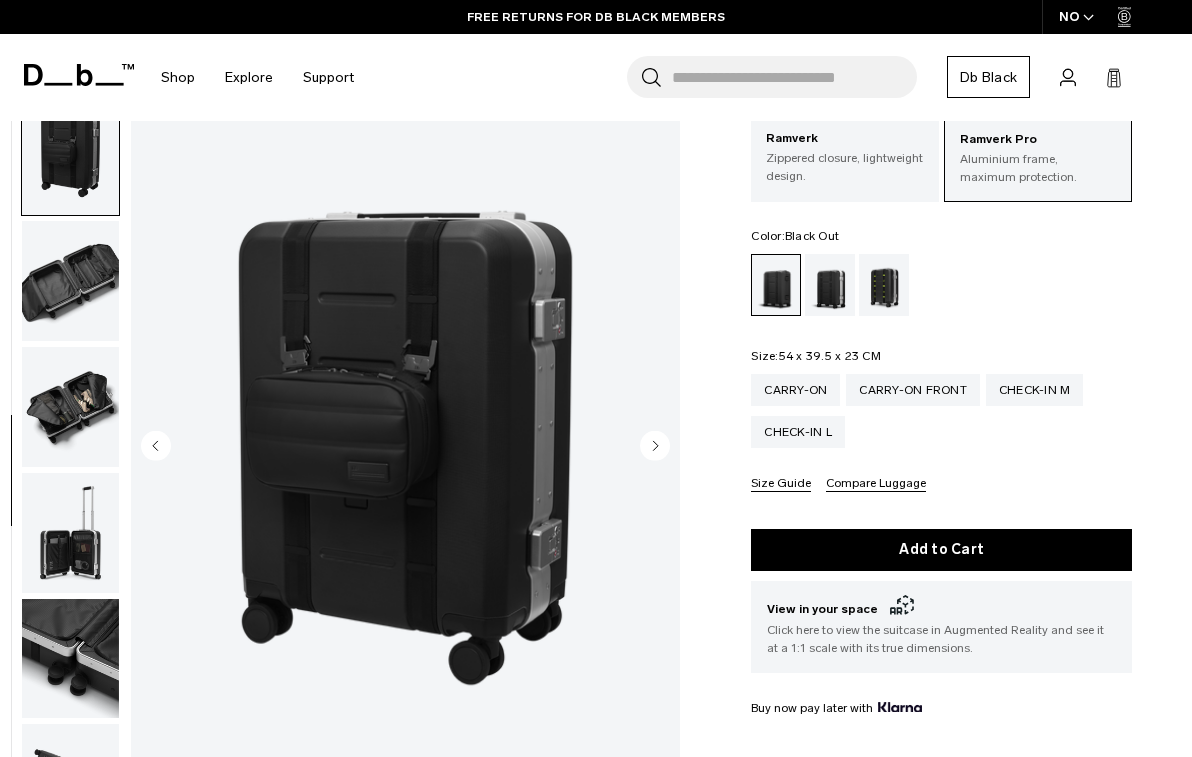 click 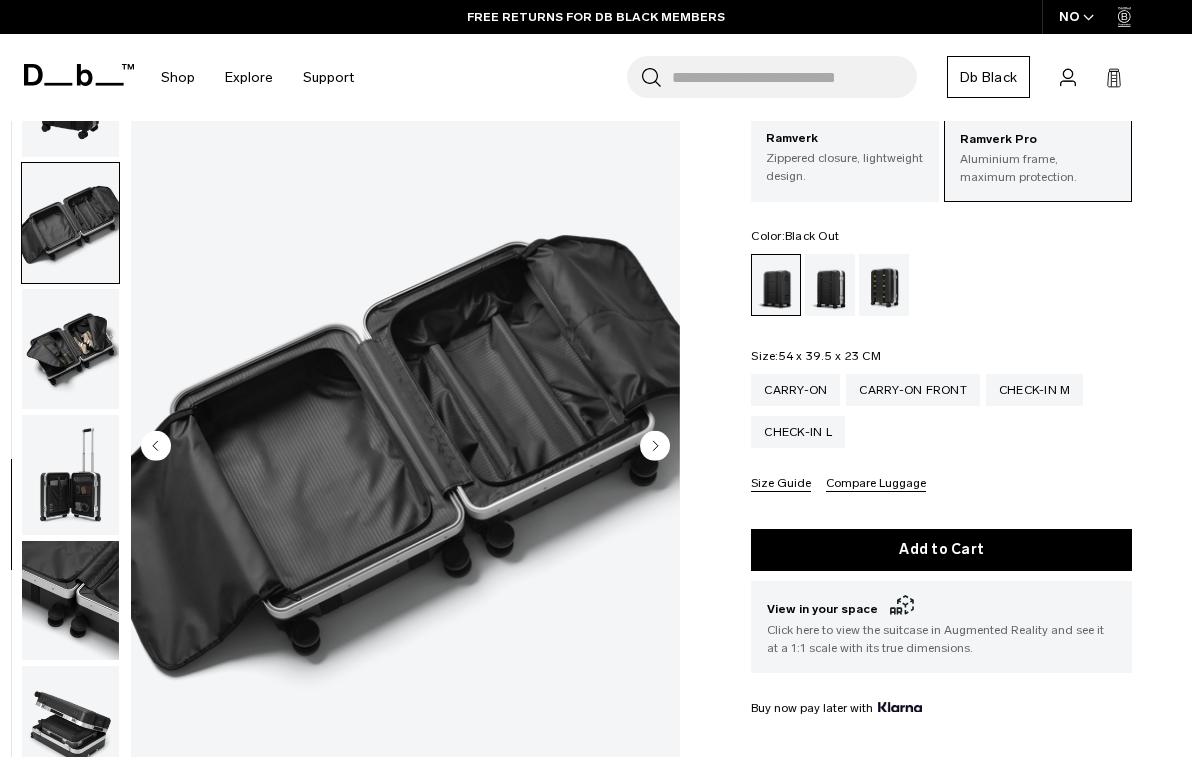 scroll, scrollTop: 1018, scrollLeft: 0, axis: vertical 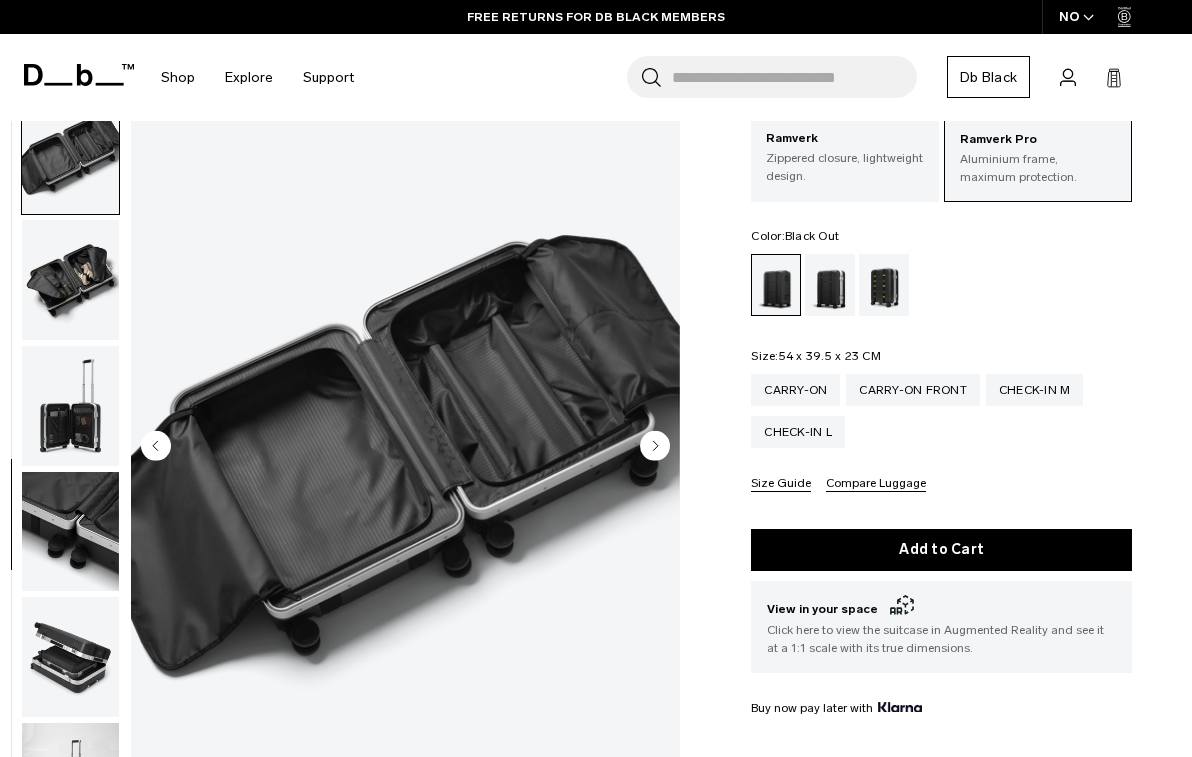 click 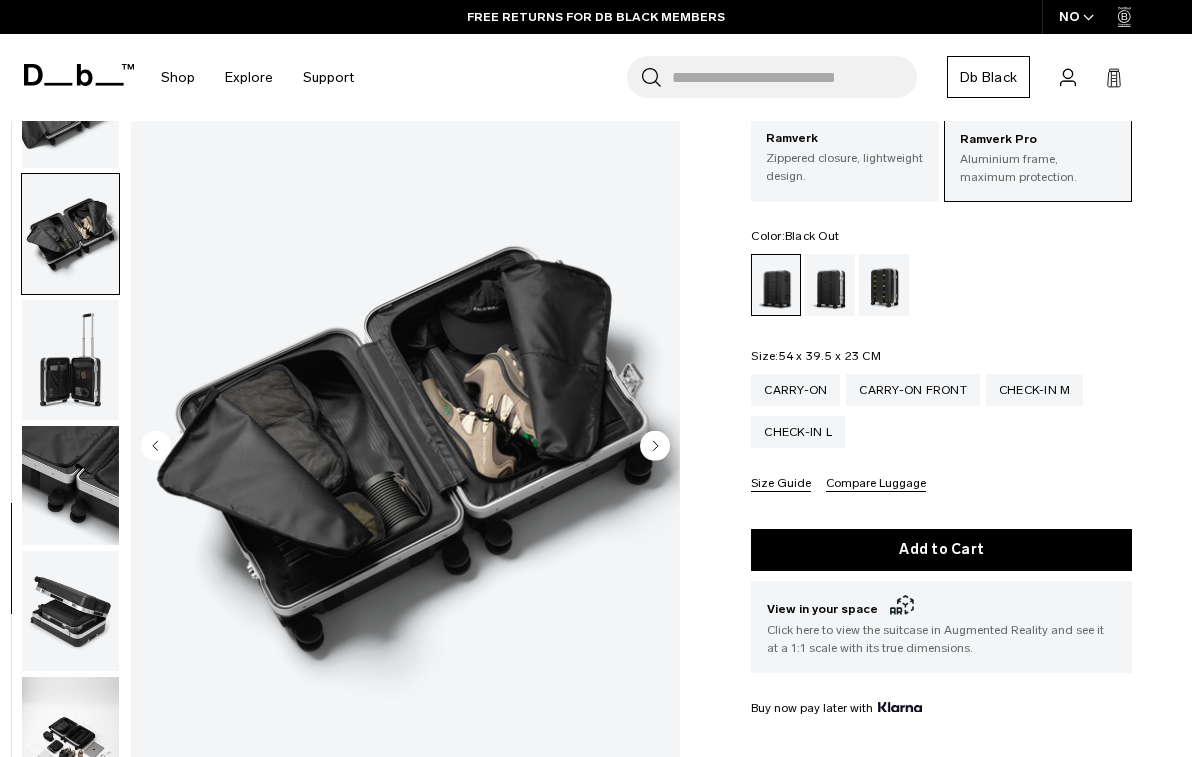 scroll, scrollTop: 1091, scrollLeft: 0, axis: vertical 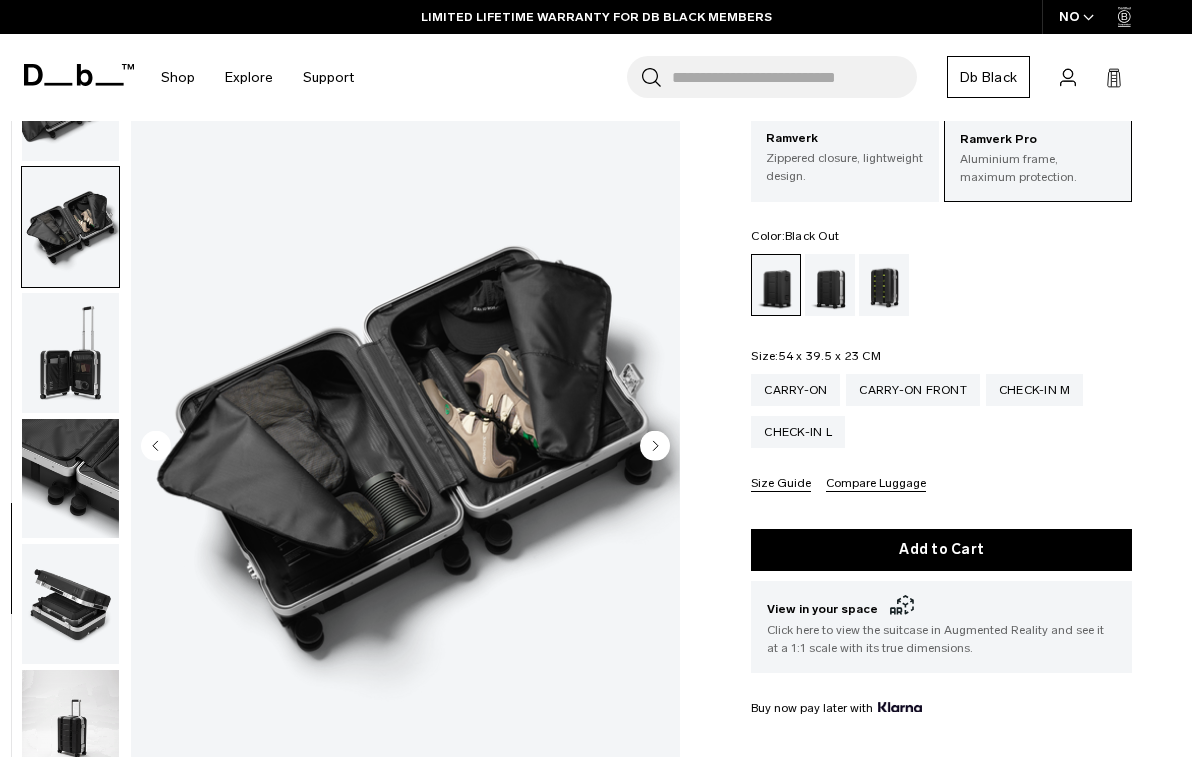 click 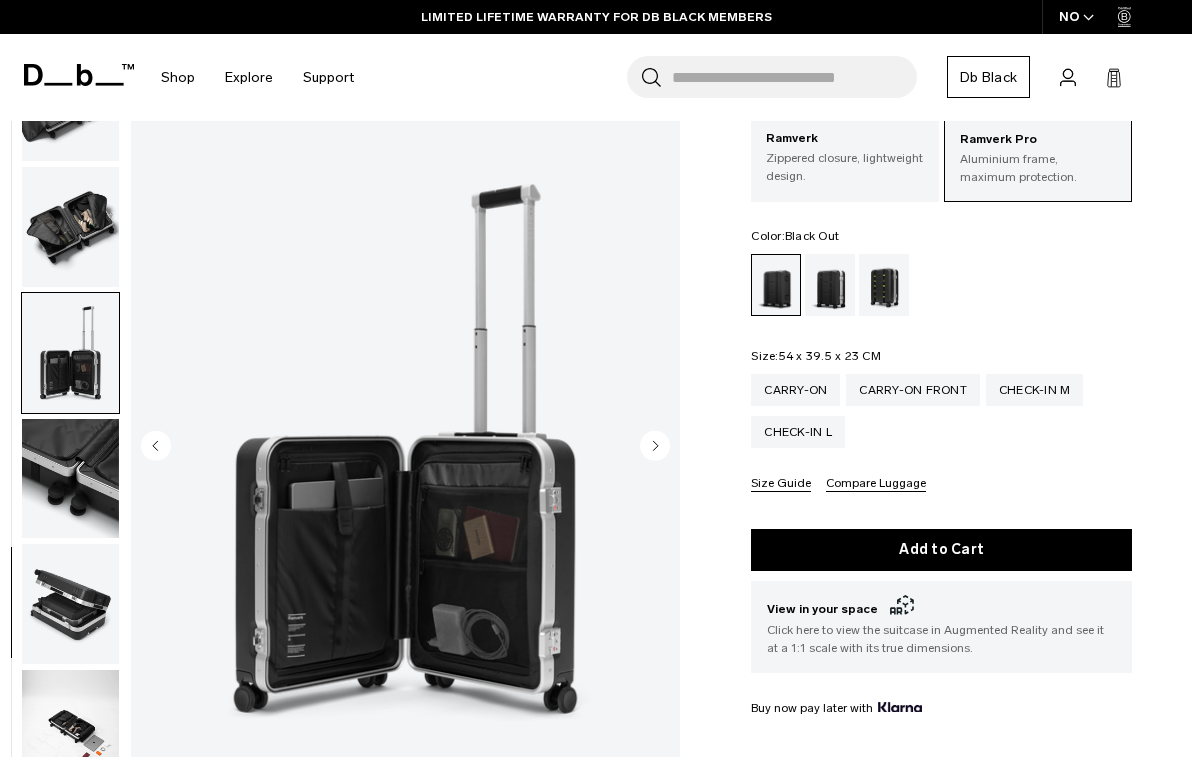 click 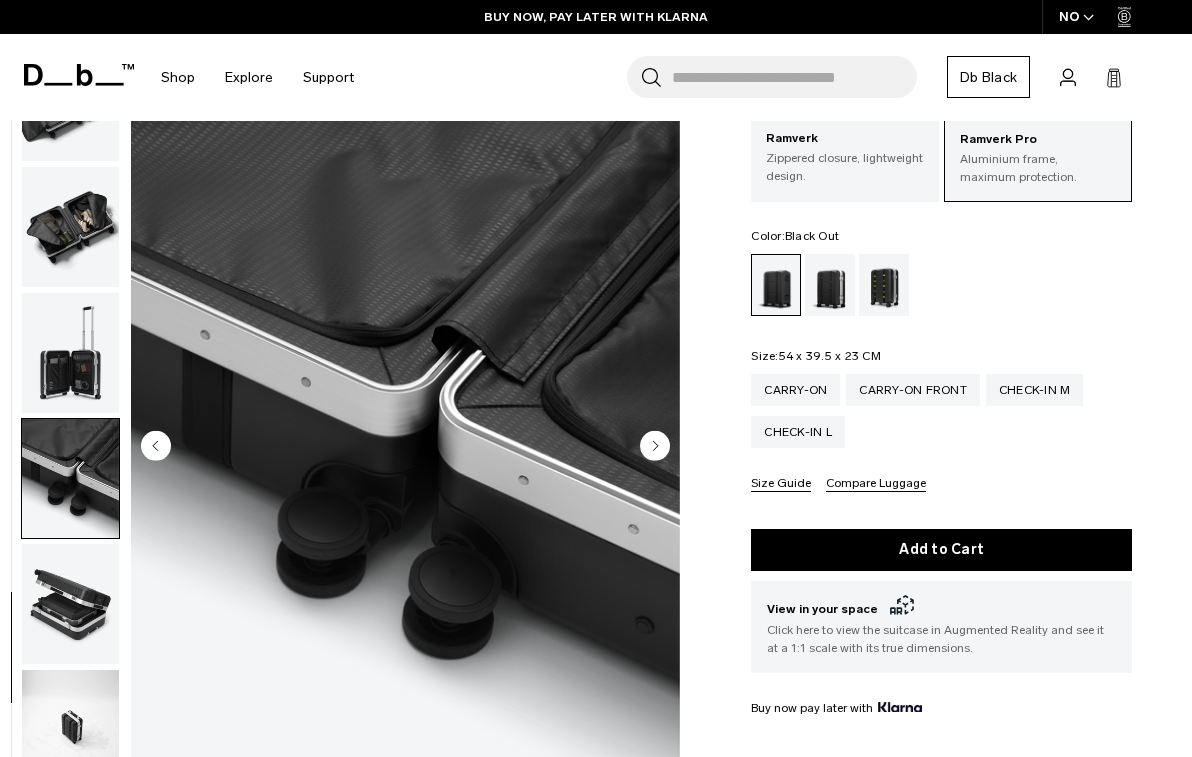 click 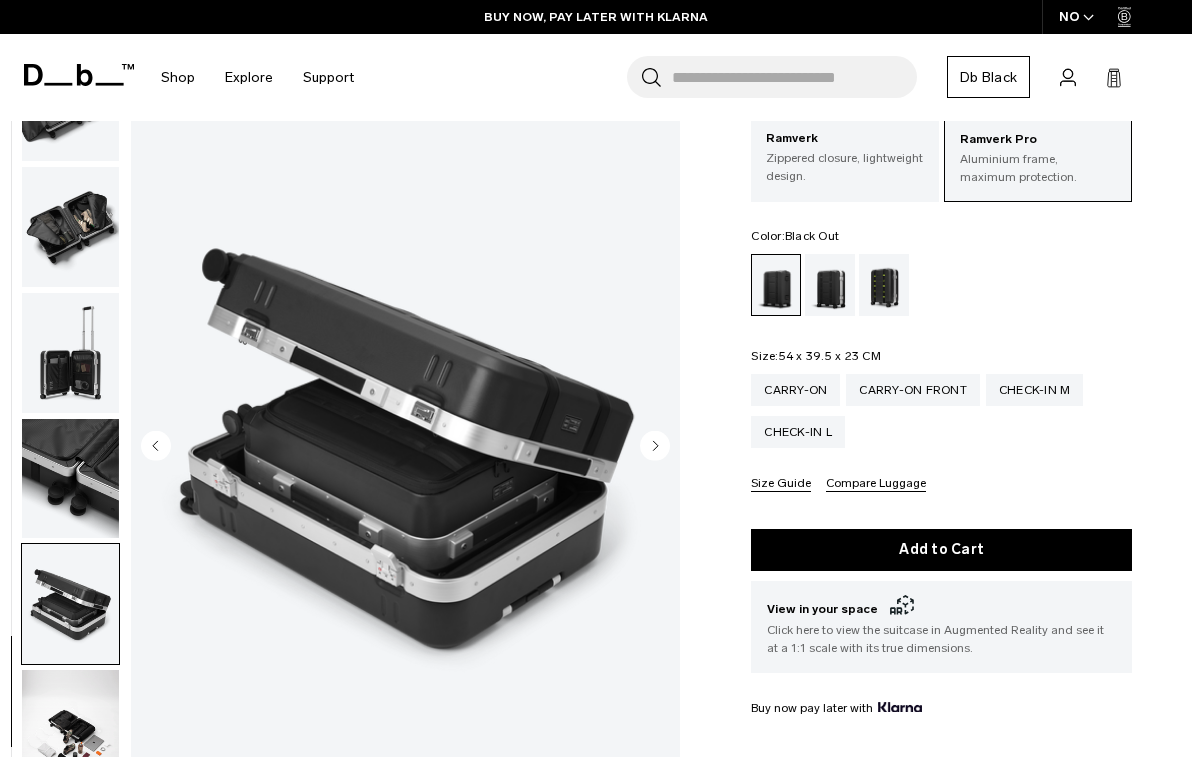 click 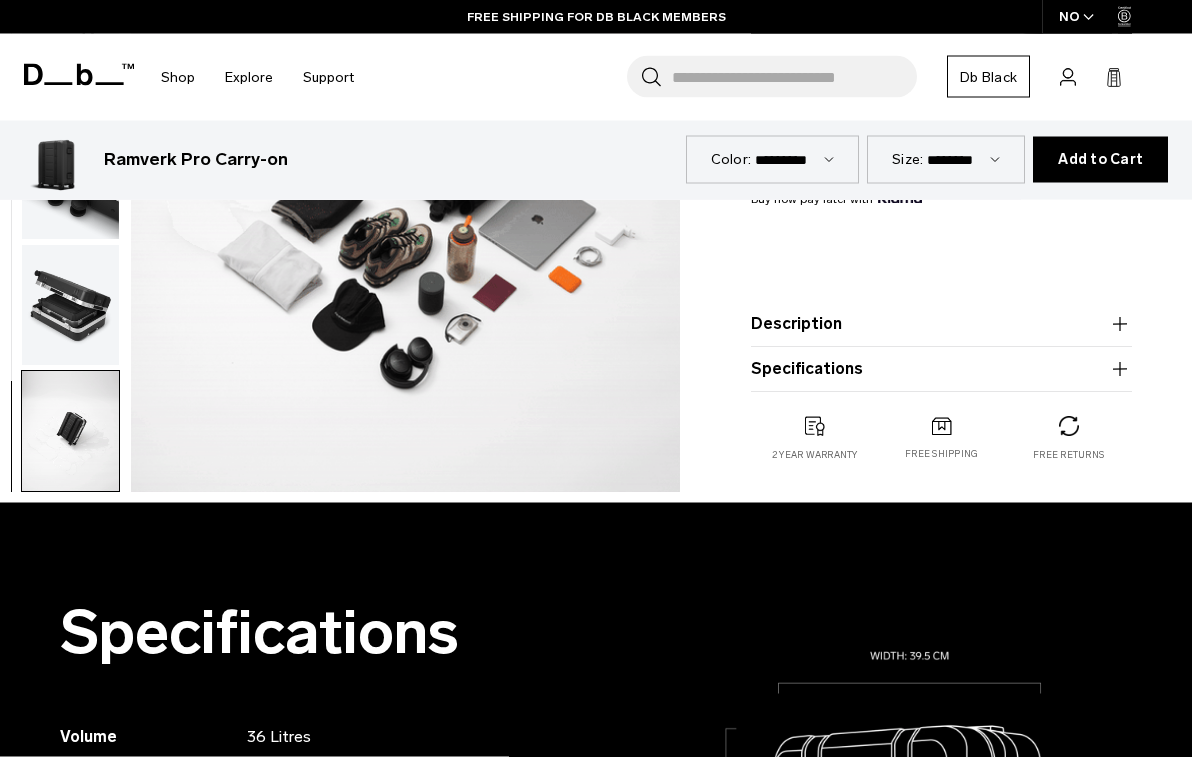 scroll, scrollTop: 640, scrollLeft: 0, axis: vertical 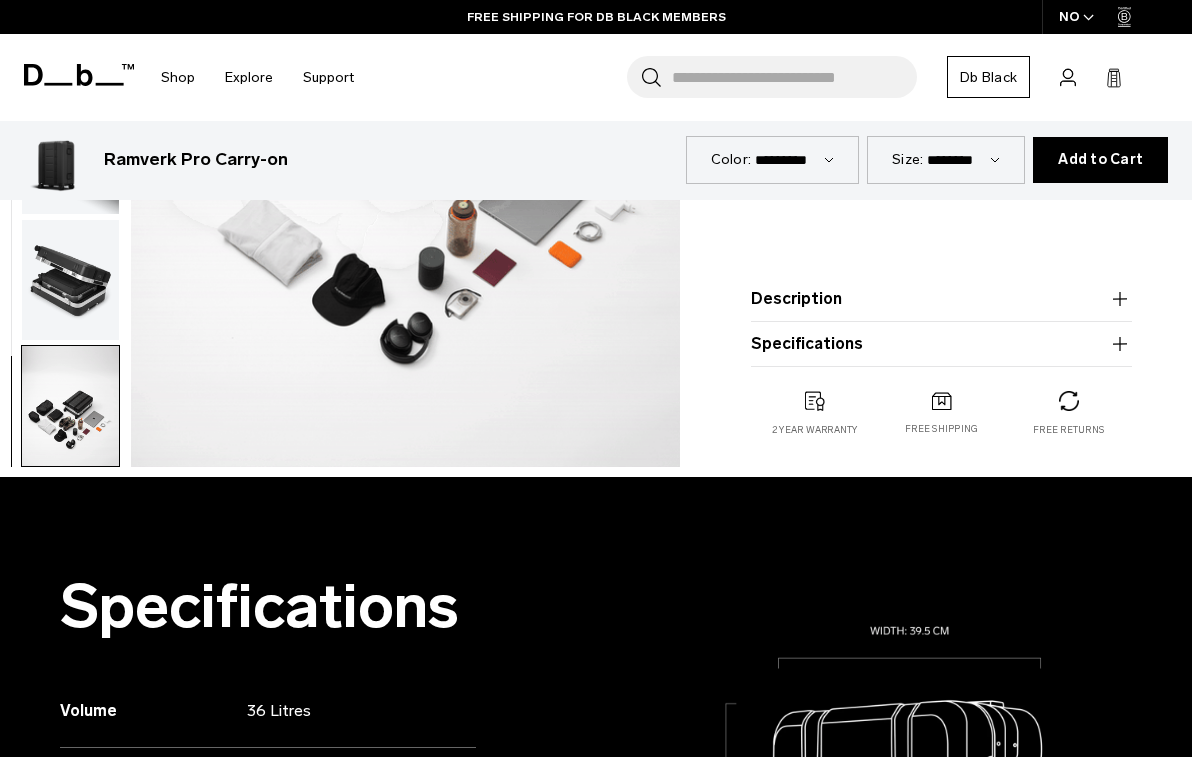 click 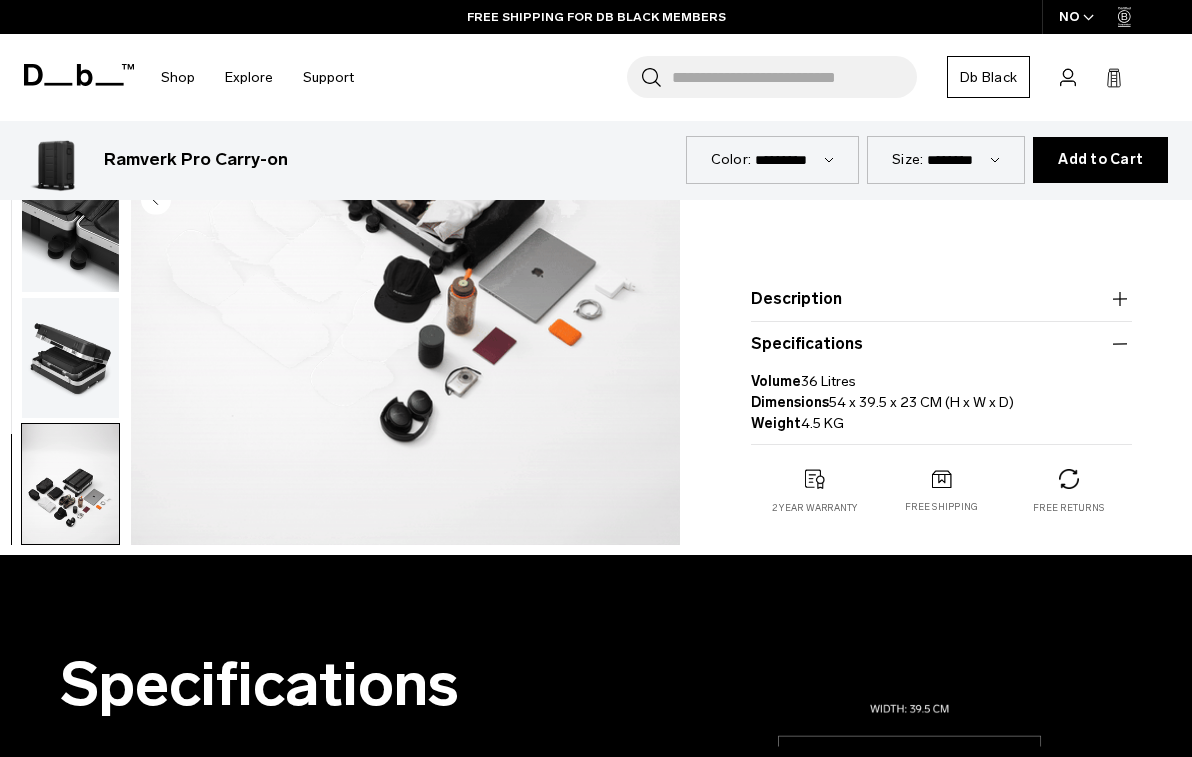 click 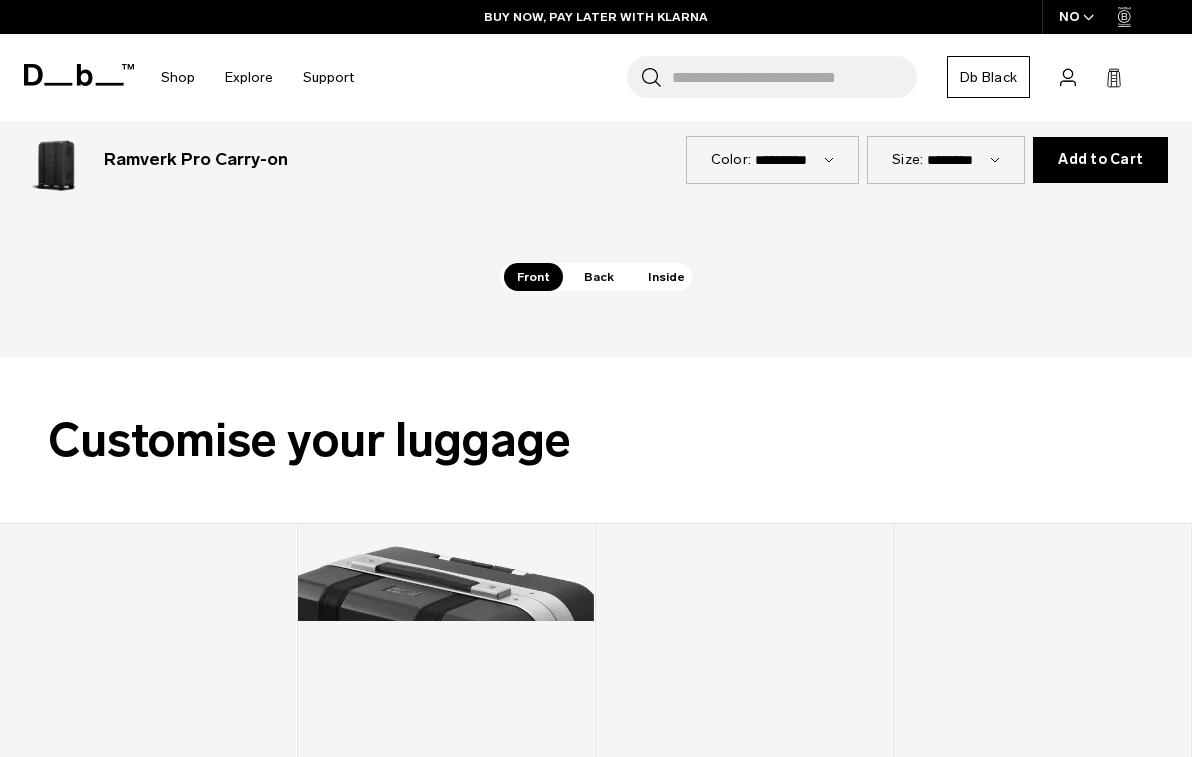 scroll, scrollTop: 2769, scrollLeft: 0, axis: vertical 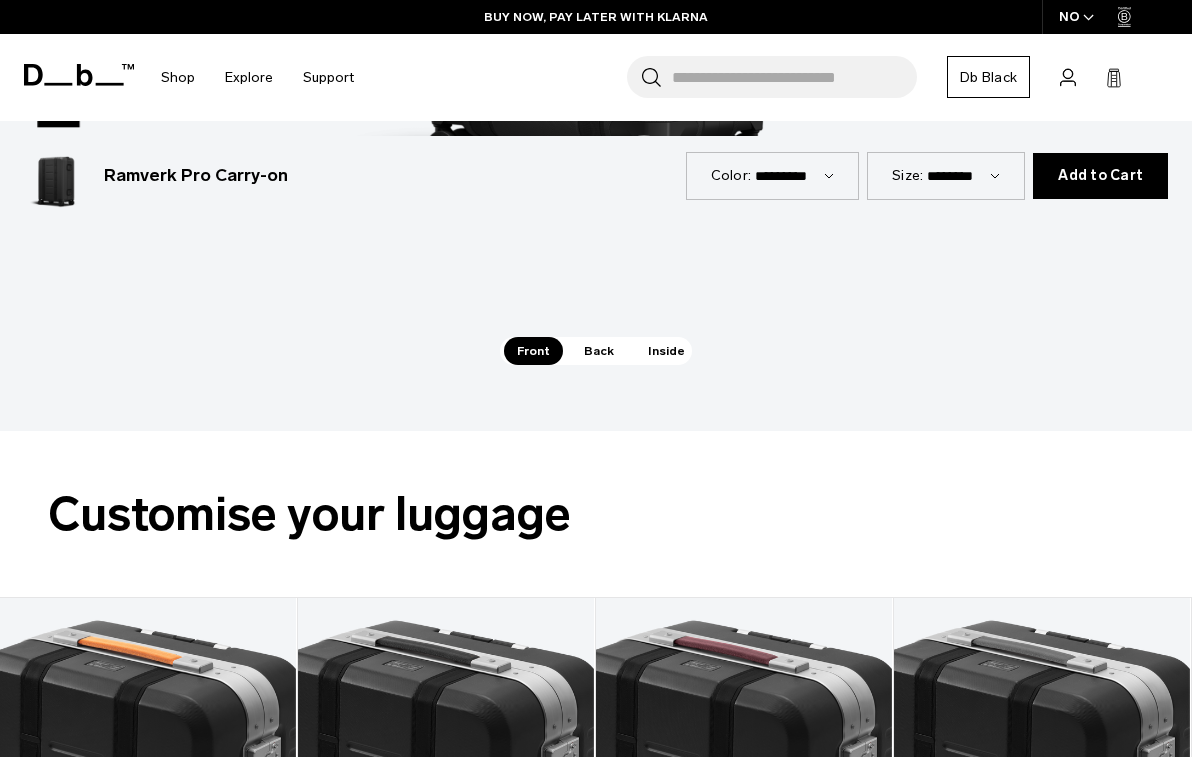 click on "Back" at bounding box center [599, 351] 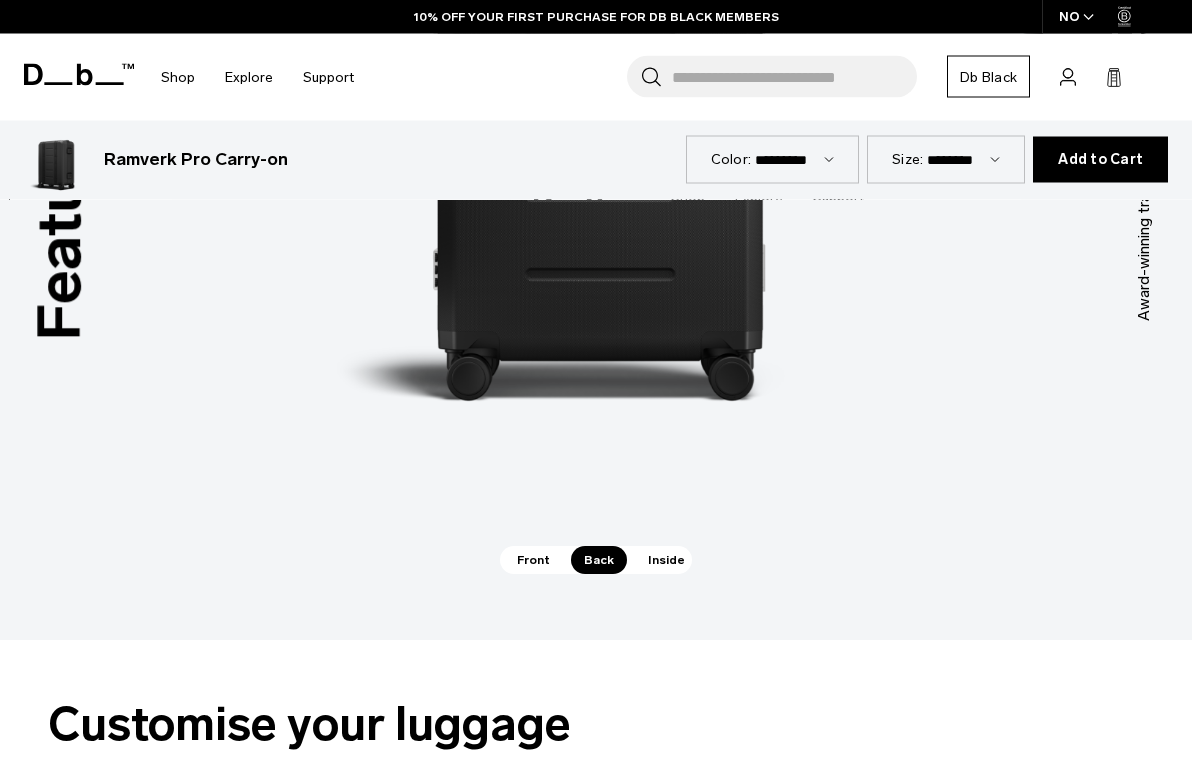 scroll, scrollTop: 2610, scrollLeft: 0, axis: vertical 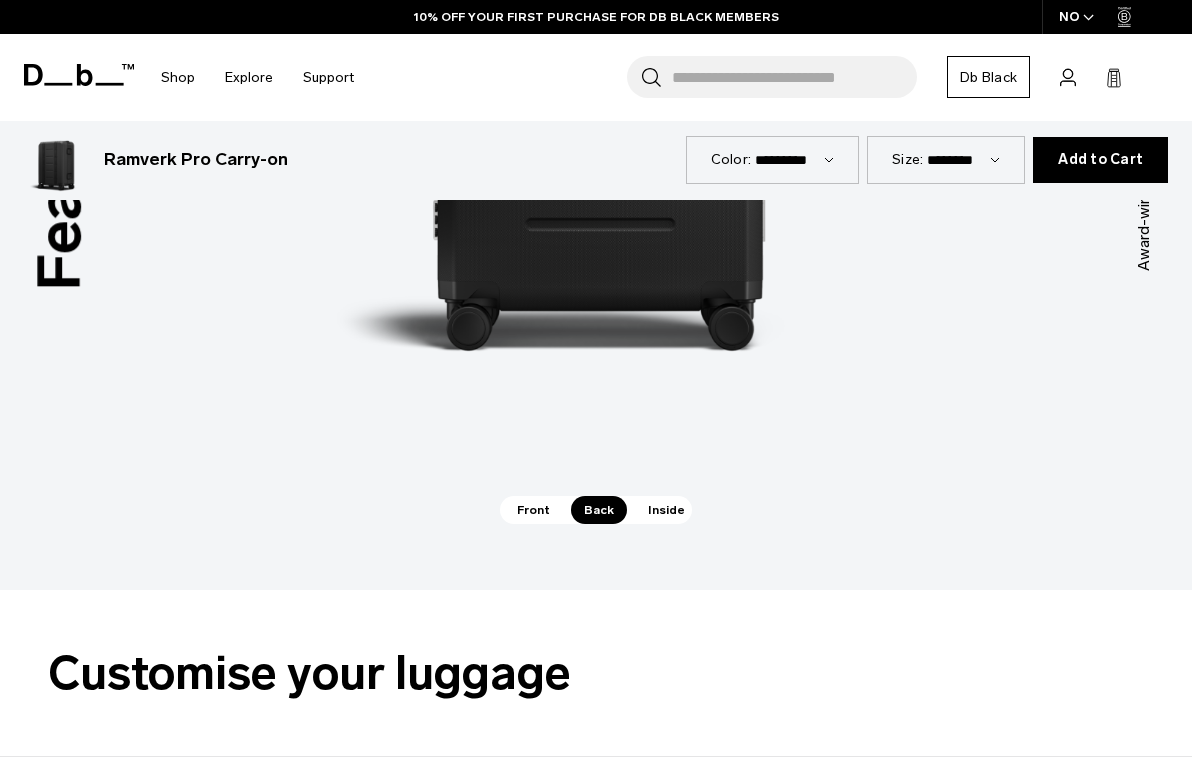 click on "Inside" at bounding box center [666, 510] 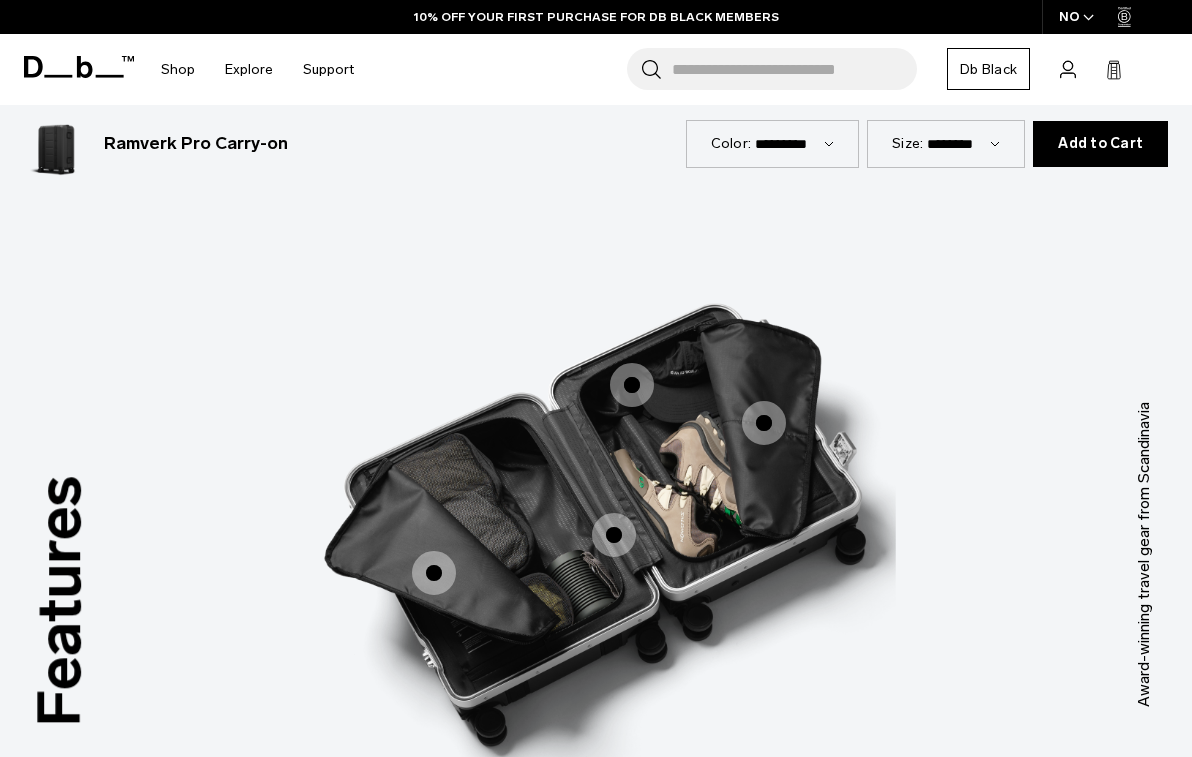 scroll, scrollTop: 2212, scrollLeft: 0, axis: vertical 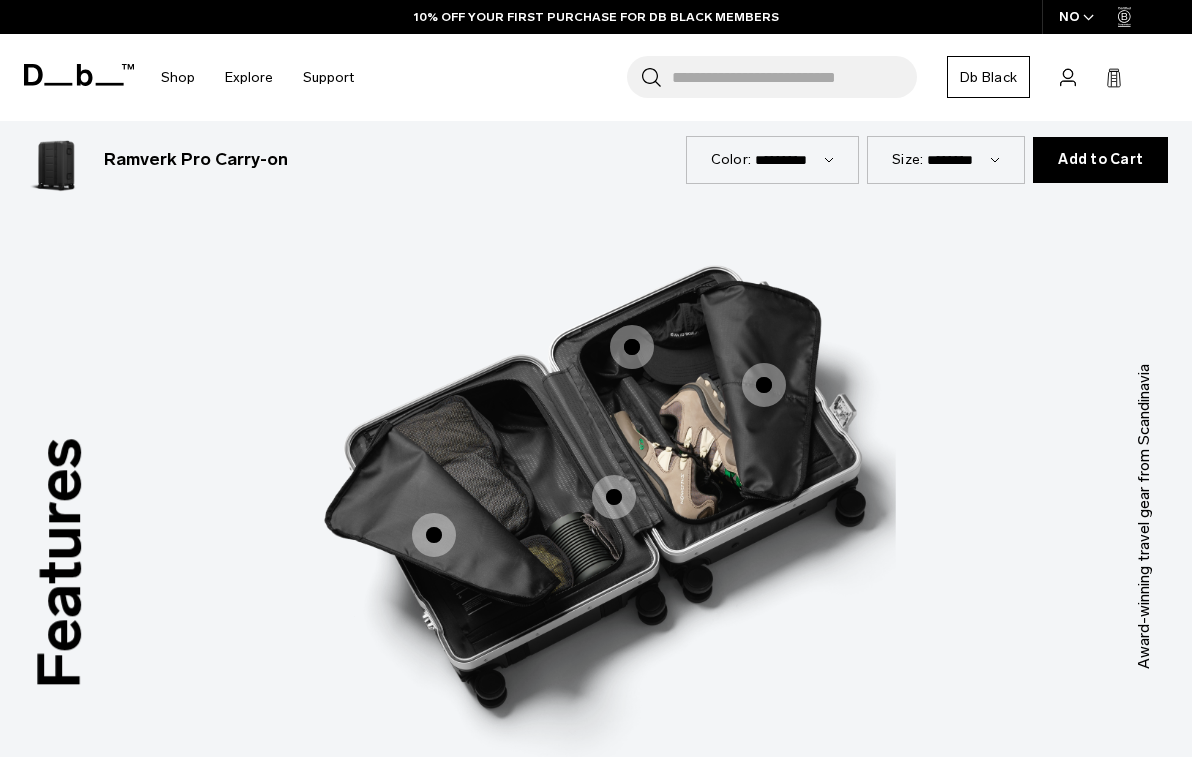 click at bounding box center [632, 347] 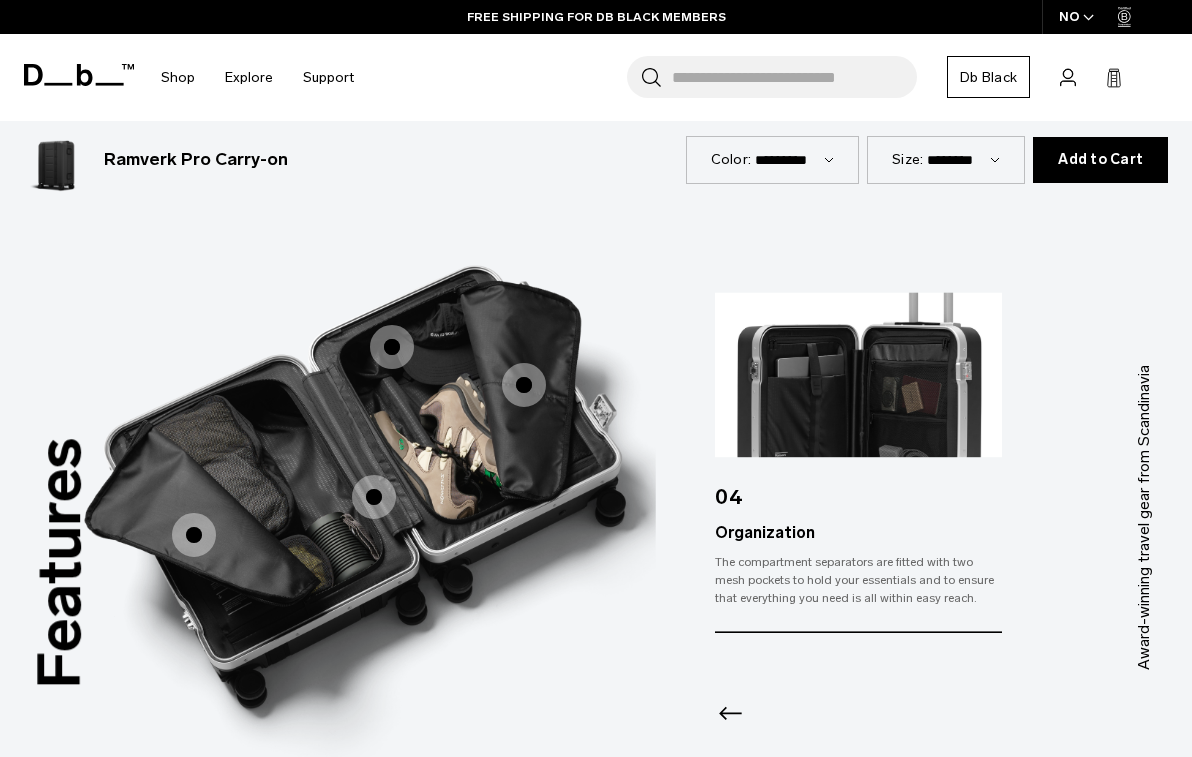 click at bounding box center [524, 385] 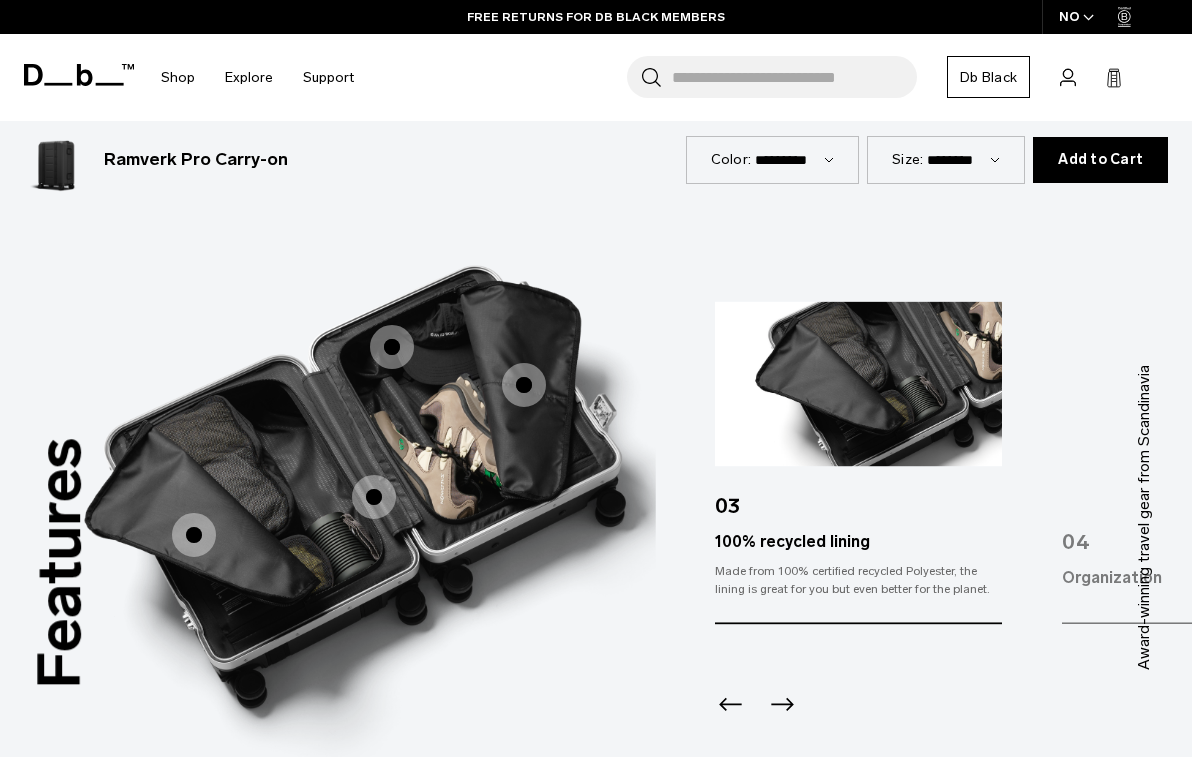 click at bounding box center (374, 497) 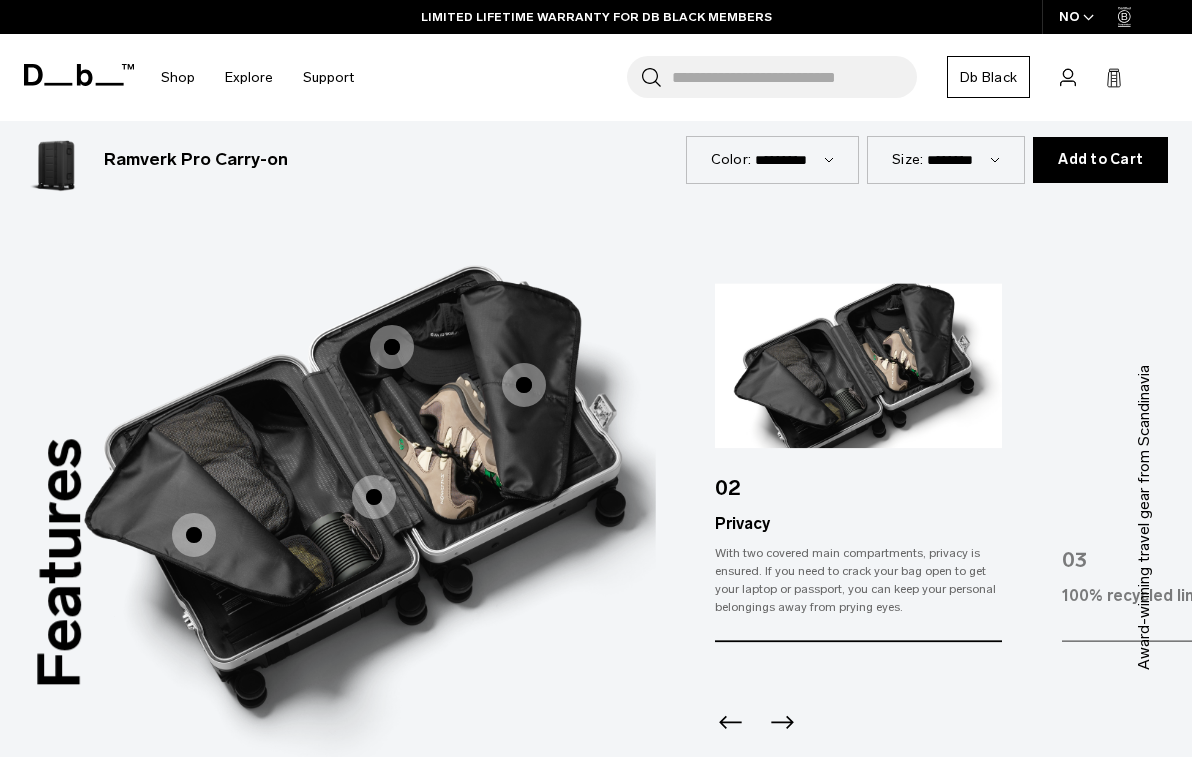 click at bounding box center (194, 535) 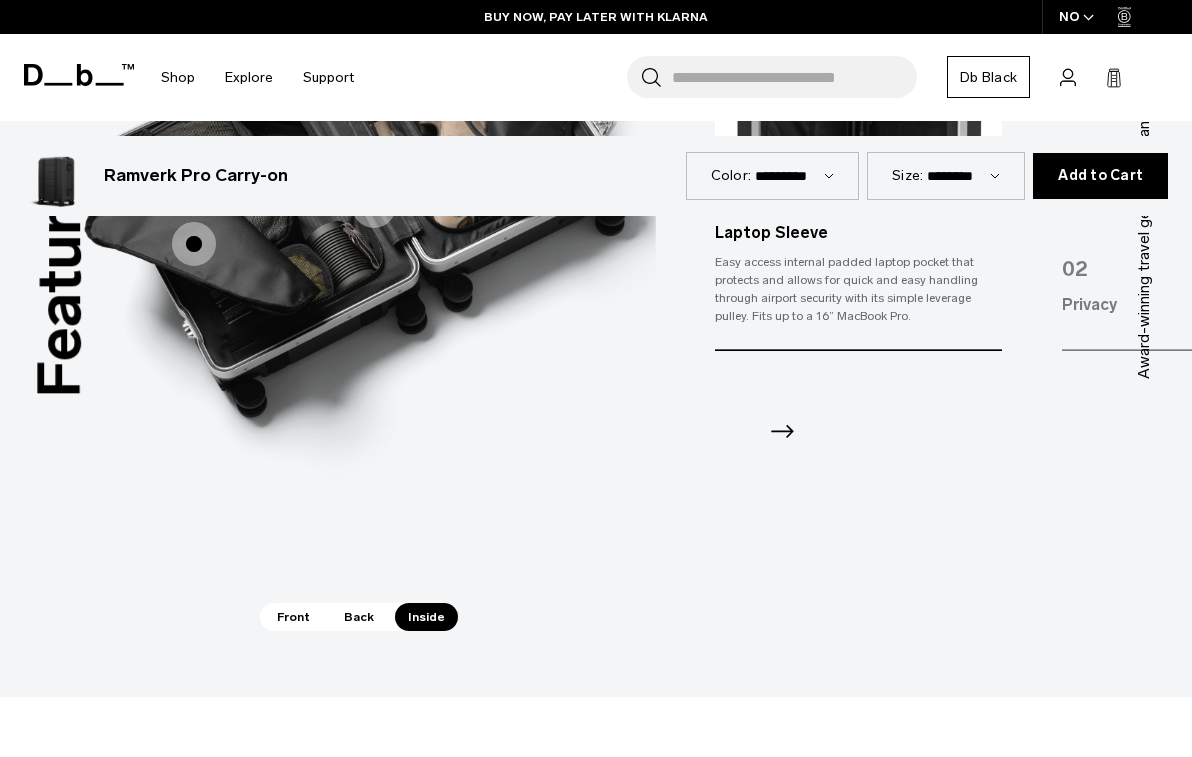 scroll, scrollTop: 2506, scrollLeft: 0, axis: vertical 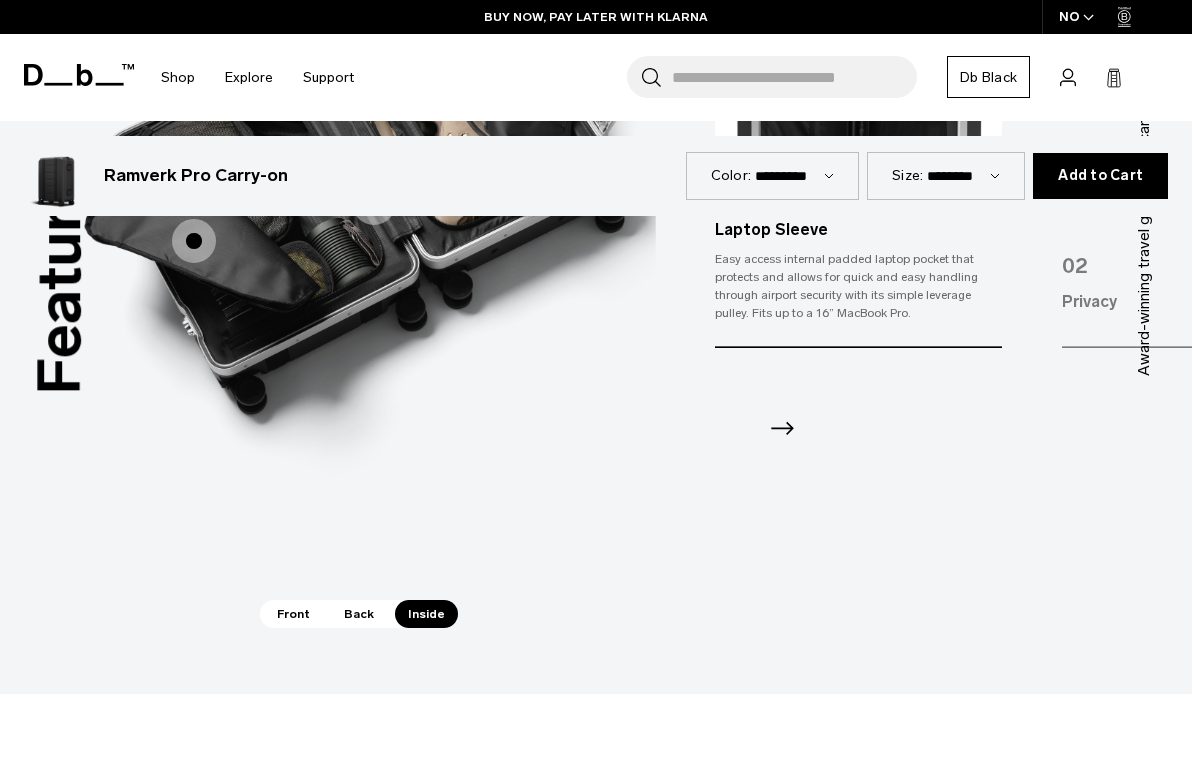 click 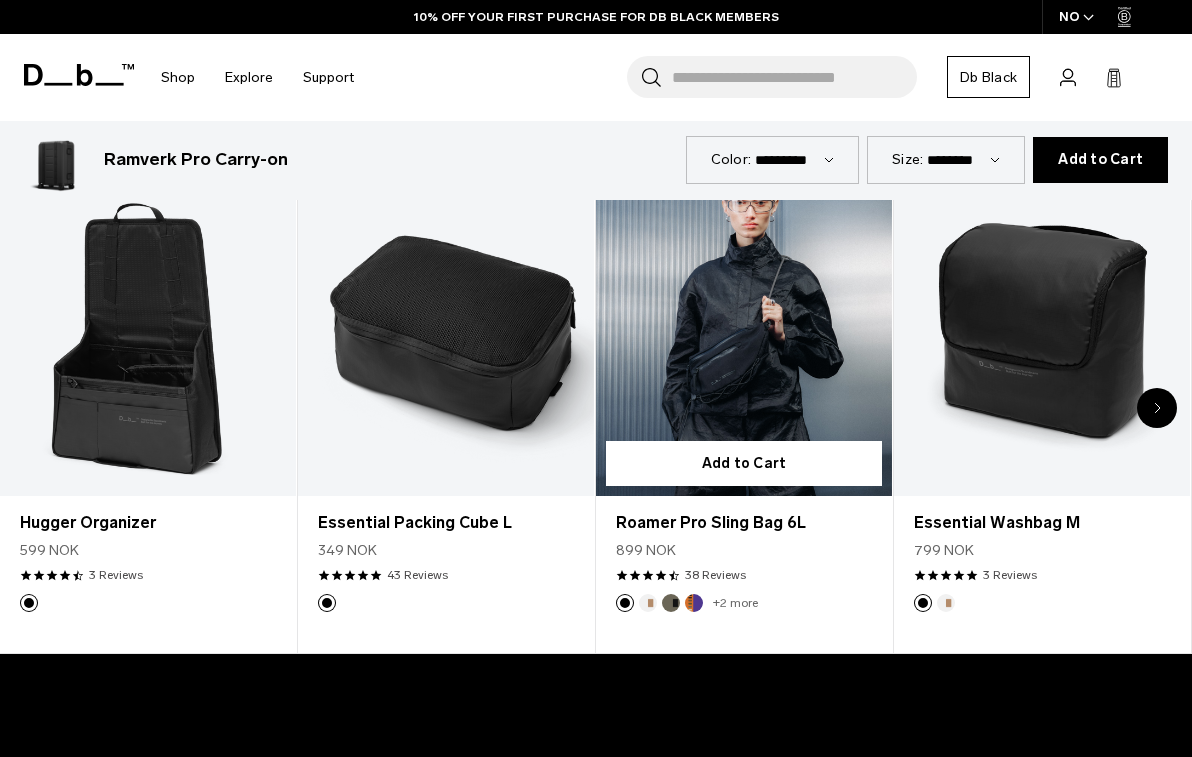 scroll, scrollTop: 3856, scrollLeft: 0, axis: vertical 